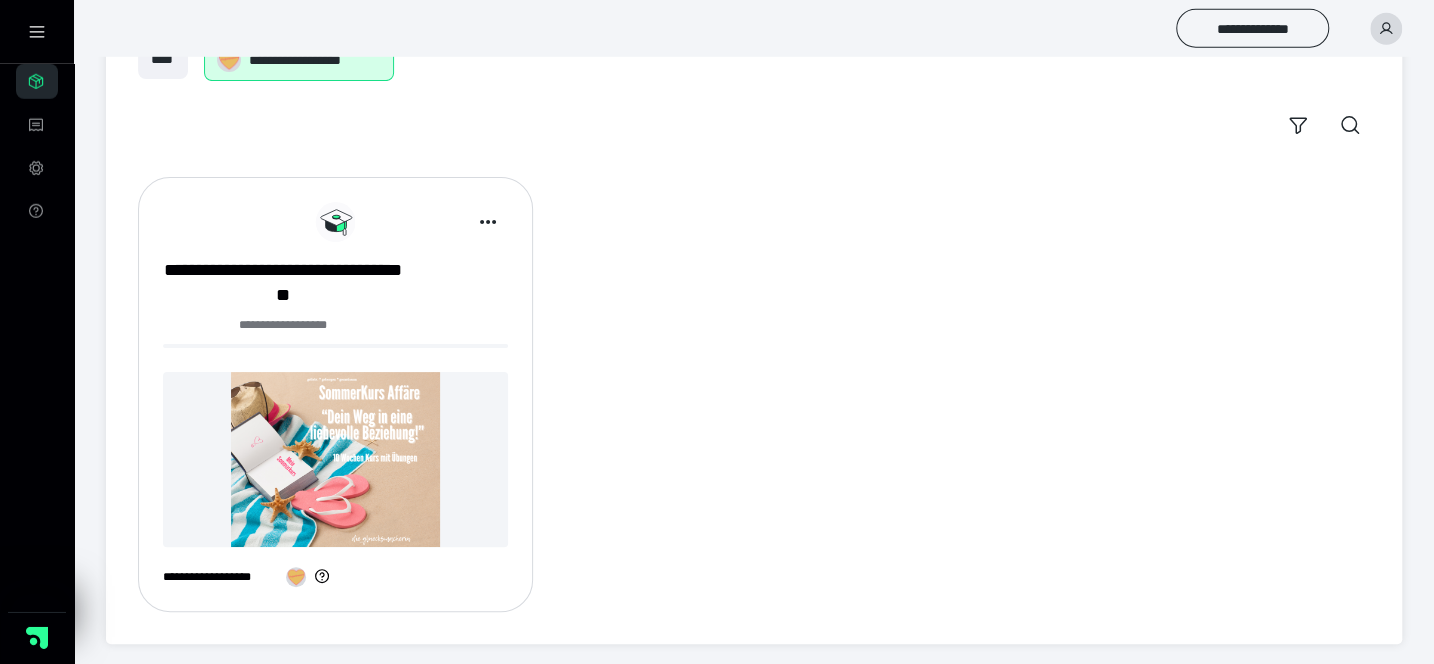 scroll, scrollTop: 141, scrollLeft: 0, axis: vertical 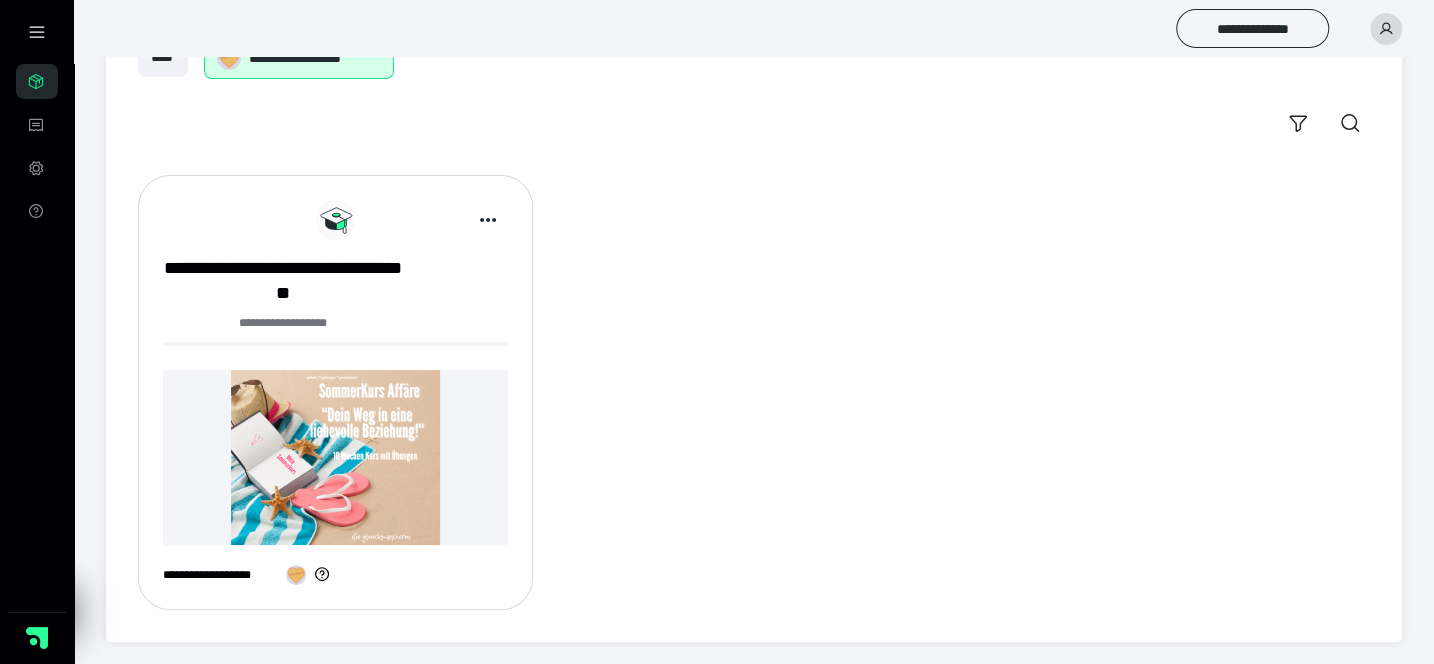 click at bounding box center [335, 457] 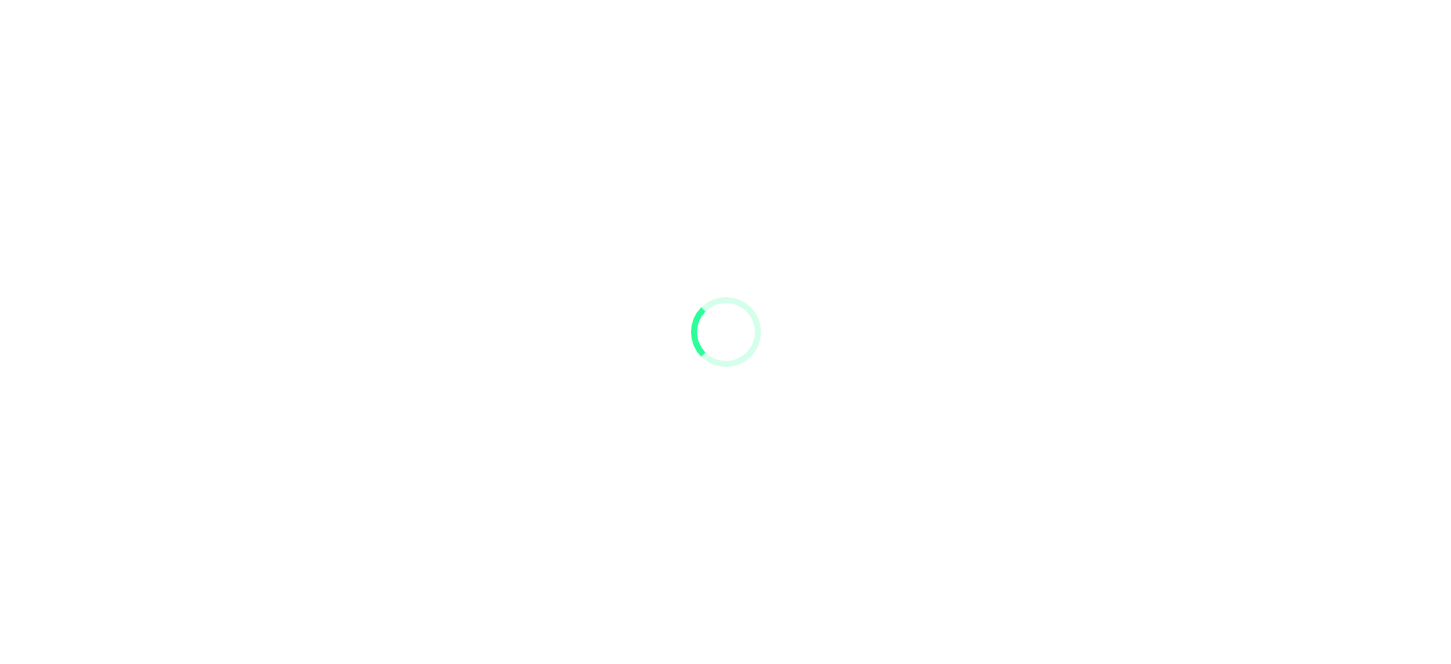 scroll, scrollTop: 0, scrollLeft: 0, axis: both 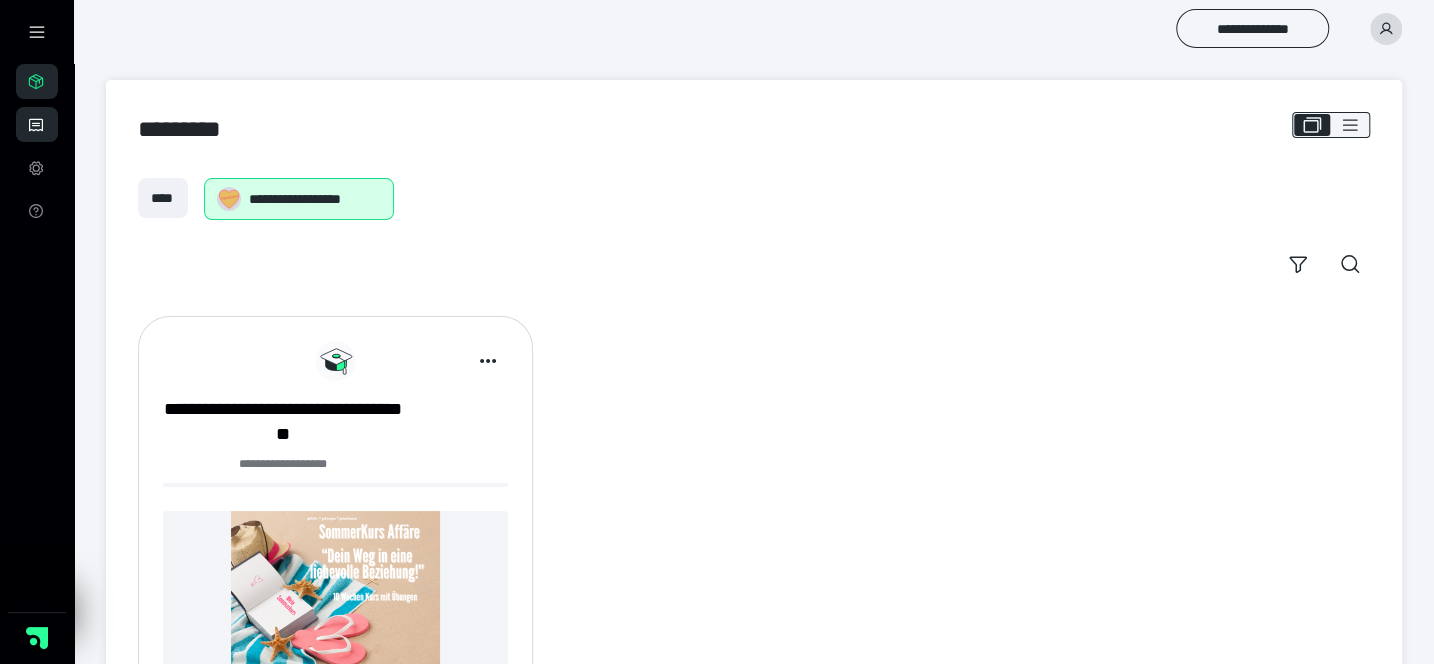 click 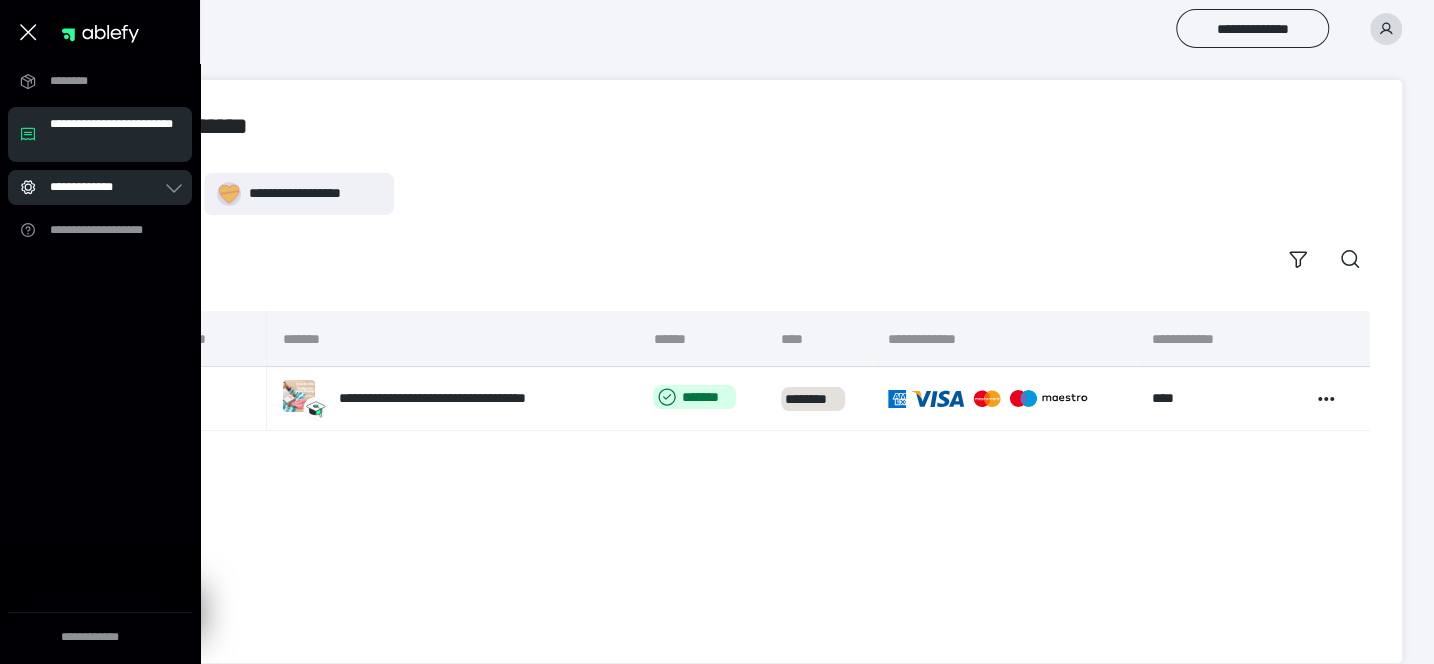 click on "**********" at bounding box center (106, 187) 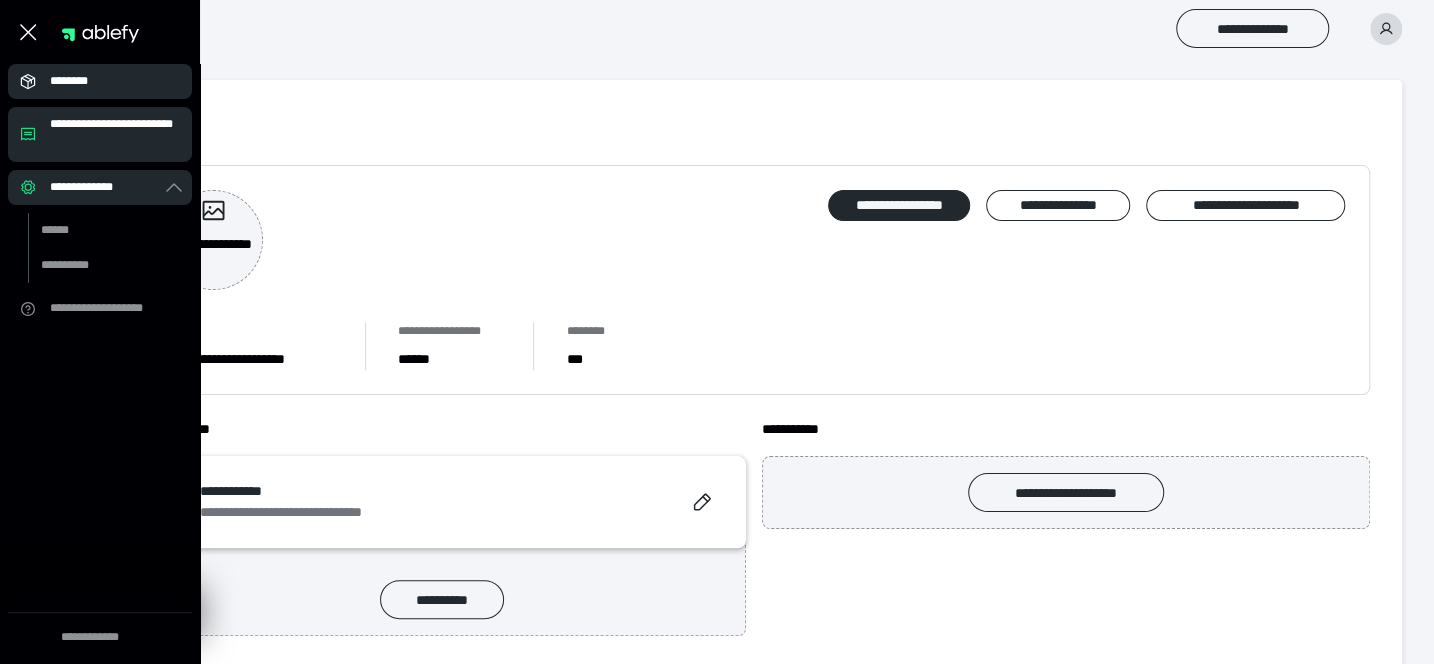 click on "********" at bounding box center (106, 81) 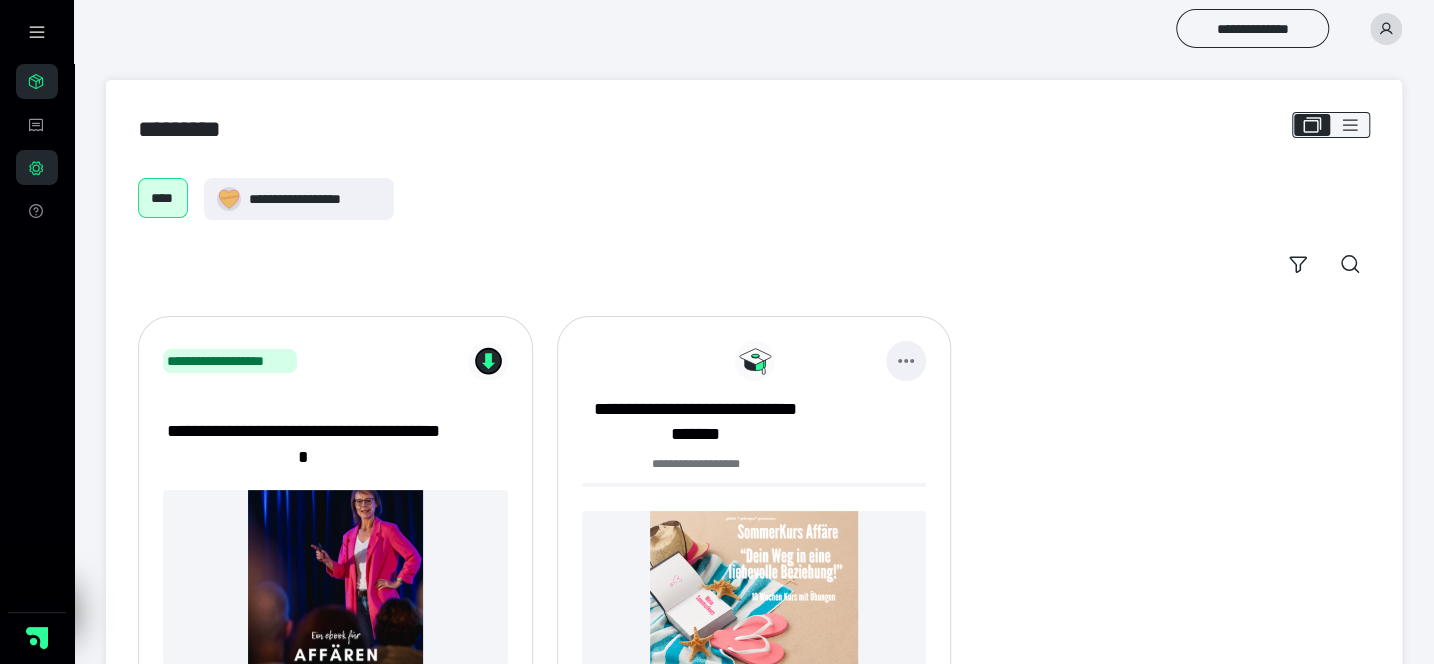 click 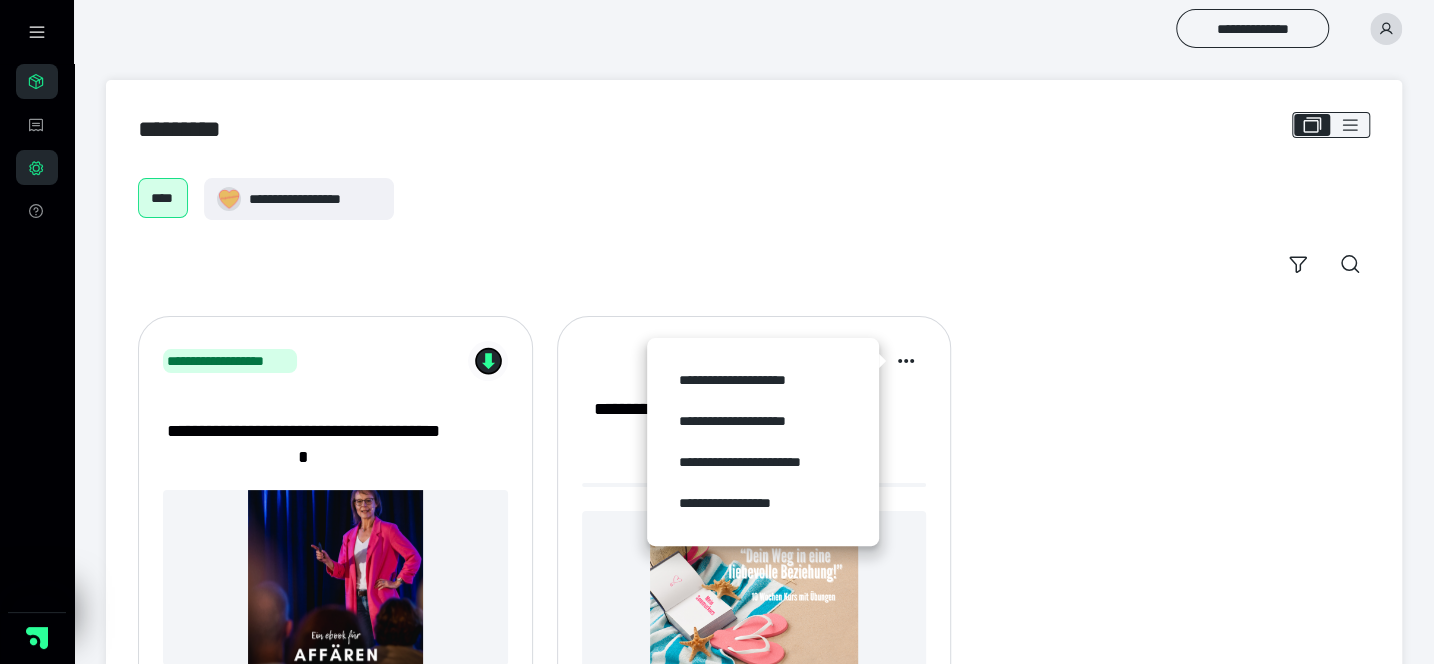 click on "**********" at bounding box center [754, 533] 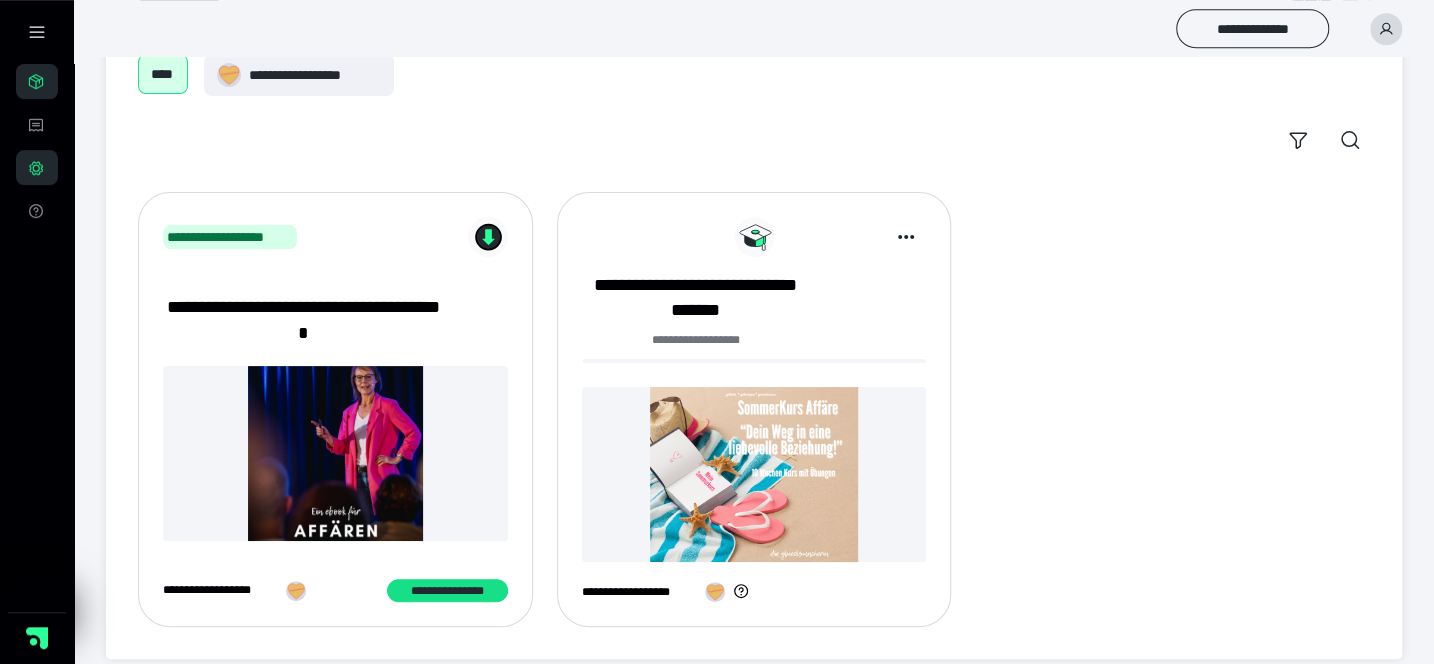 scroll, scrollTop: 141, scrollLeft: 0, axis: vertical 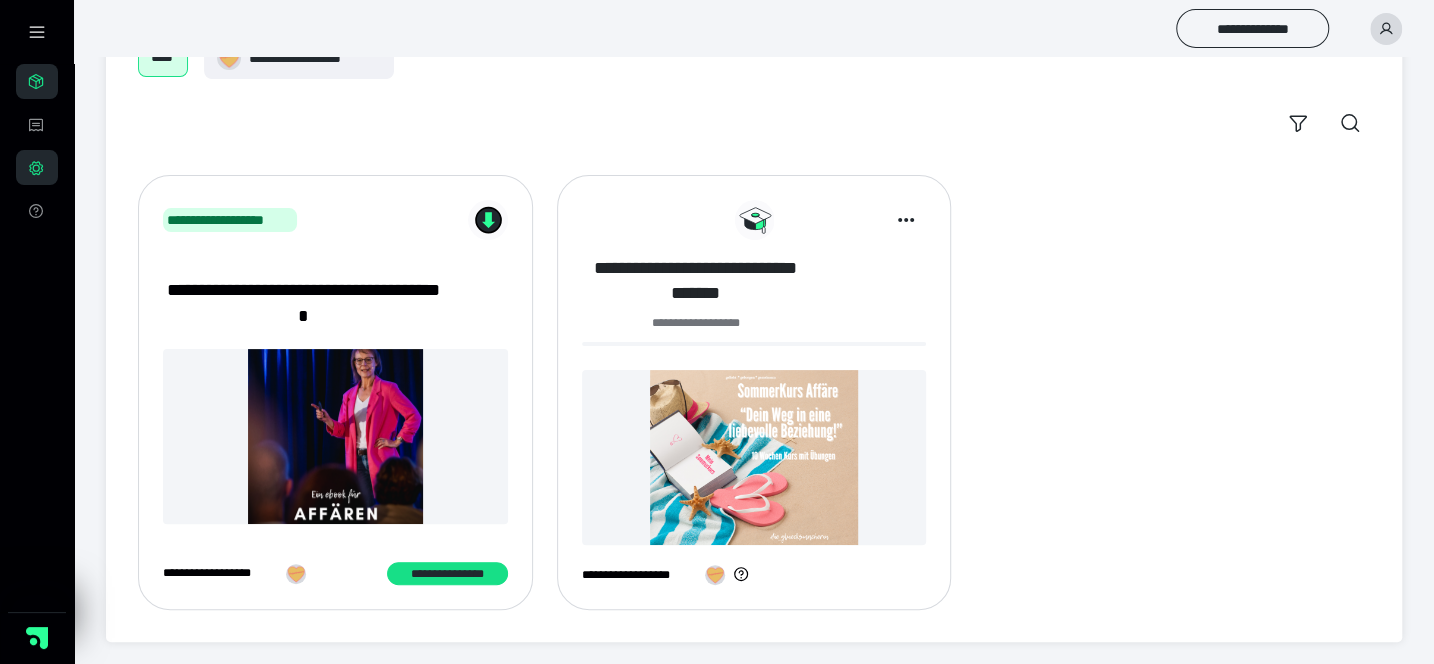 click on "**********" at bounding box center [696, 281] 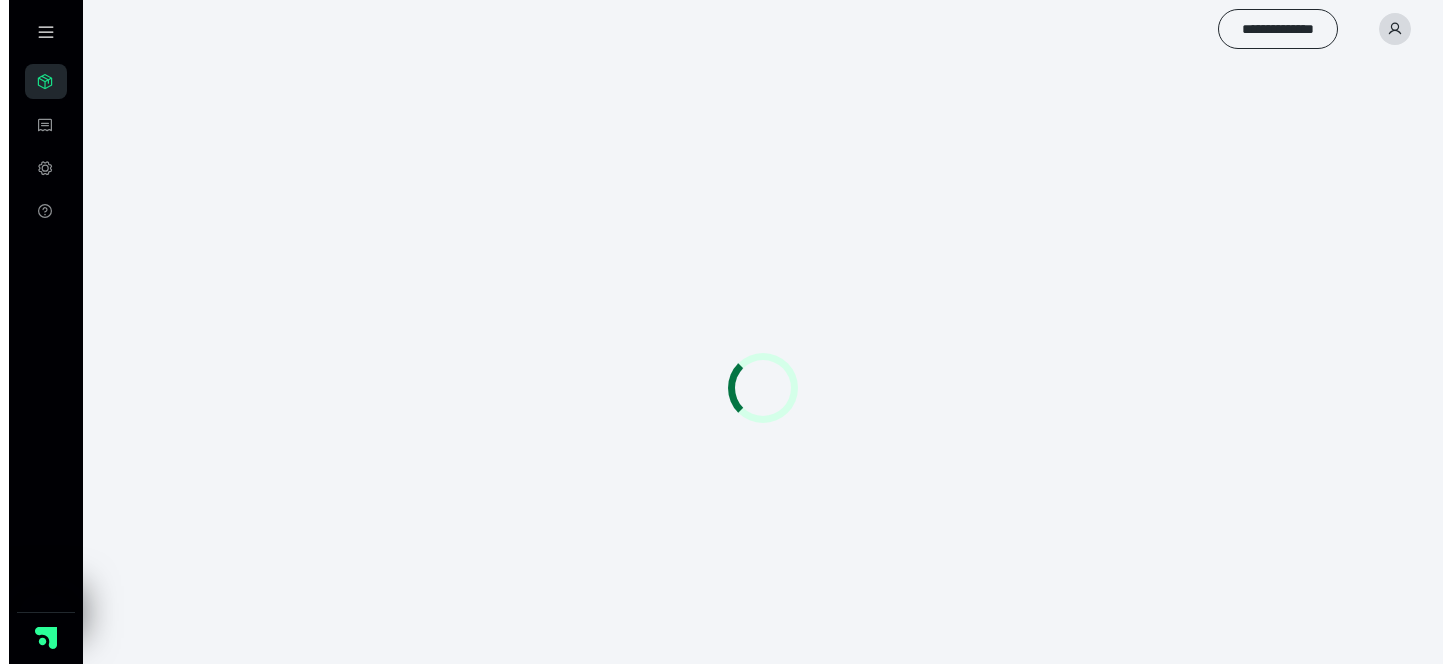 scroll, scrollTop: 0, scrollLeft: 0, axis: both 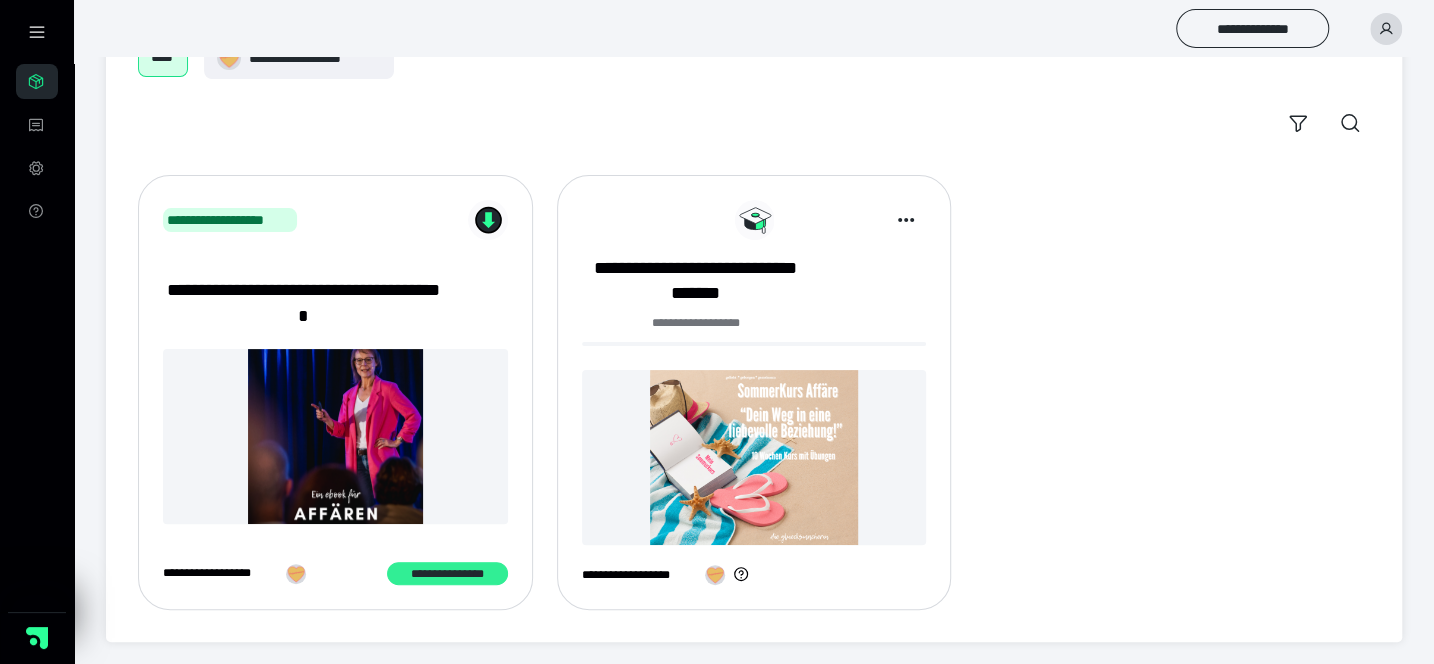 click on "**********" at bounding box center (447, 573) 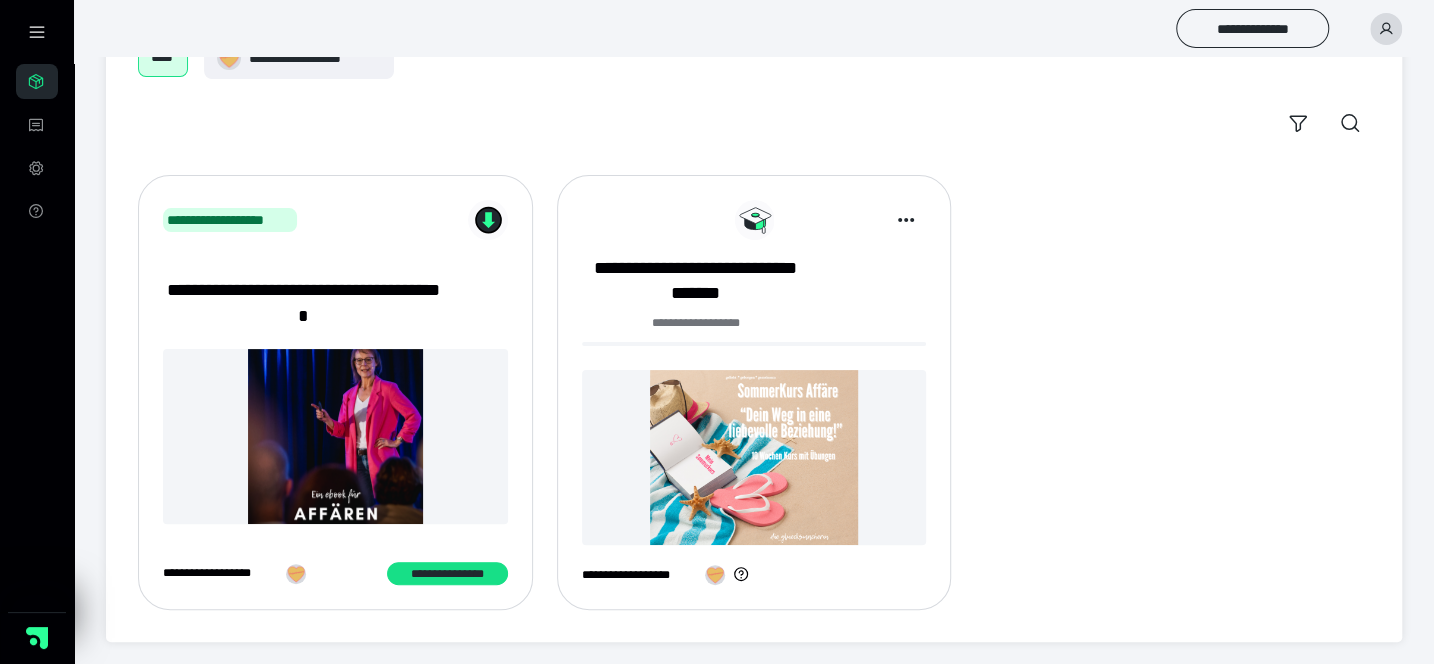 click at bounding box center [754, 457] 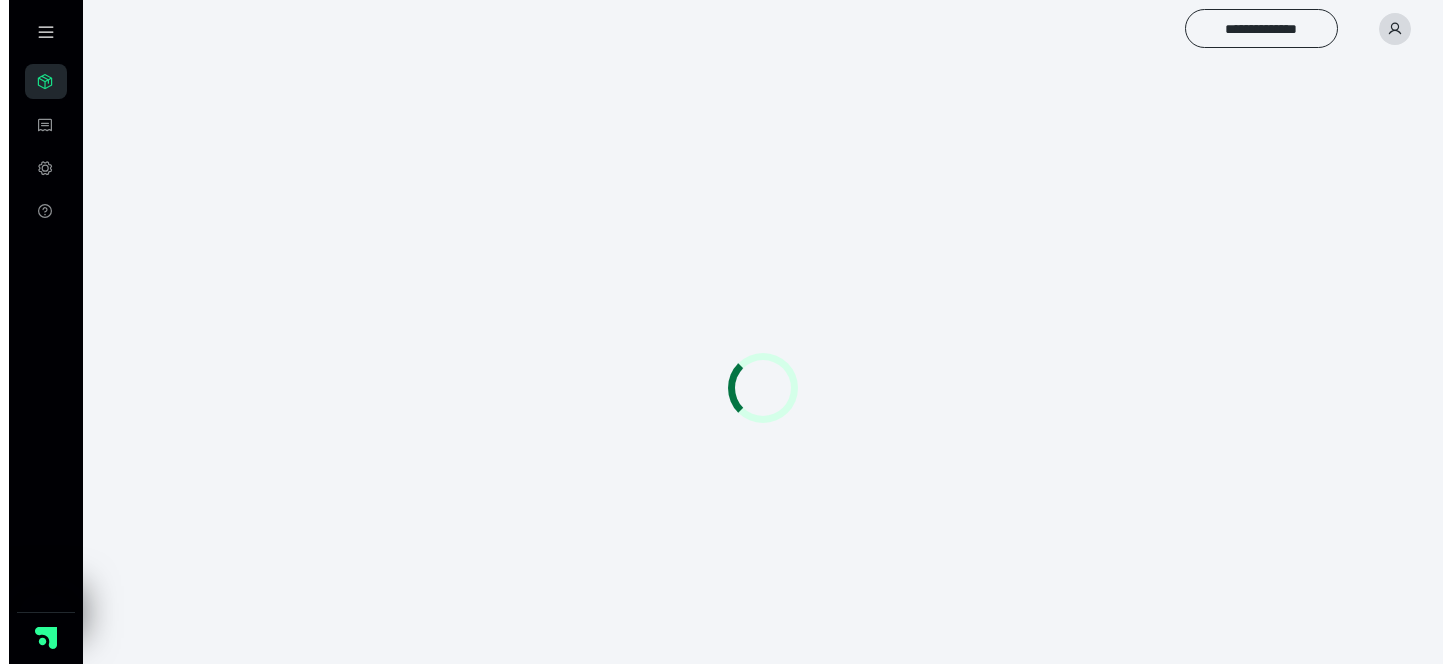 scroll, scrollTop: 0, scrollLeft: 0, axis: both 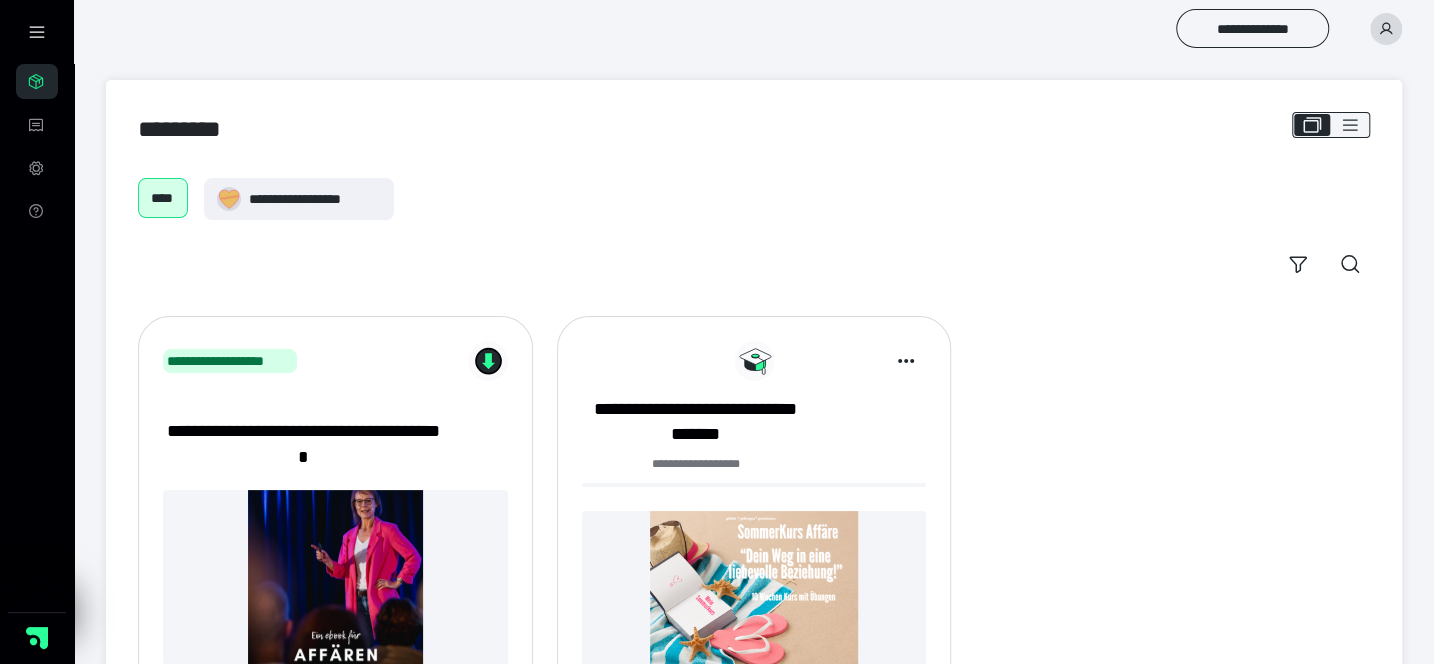 click 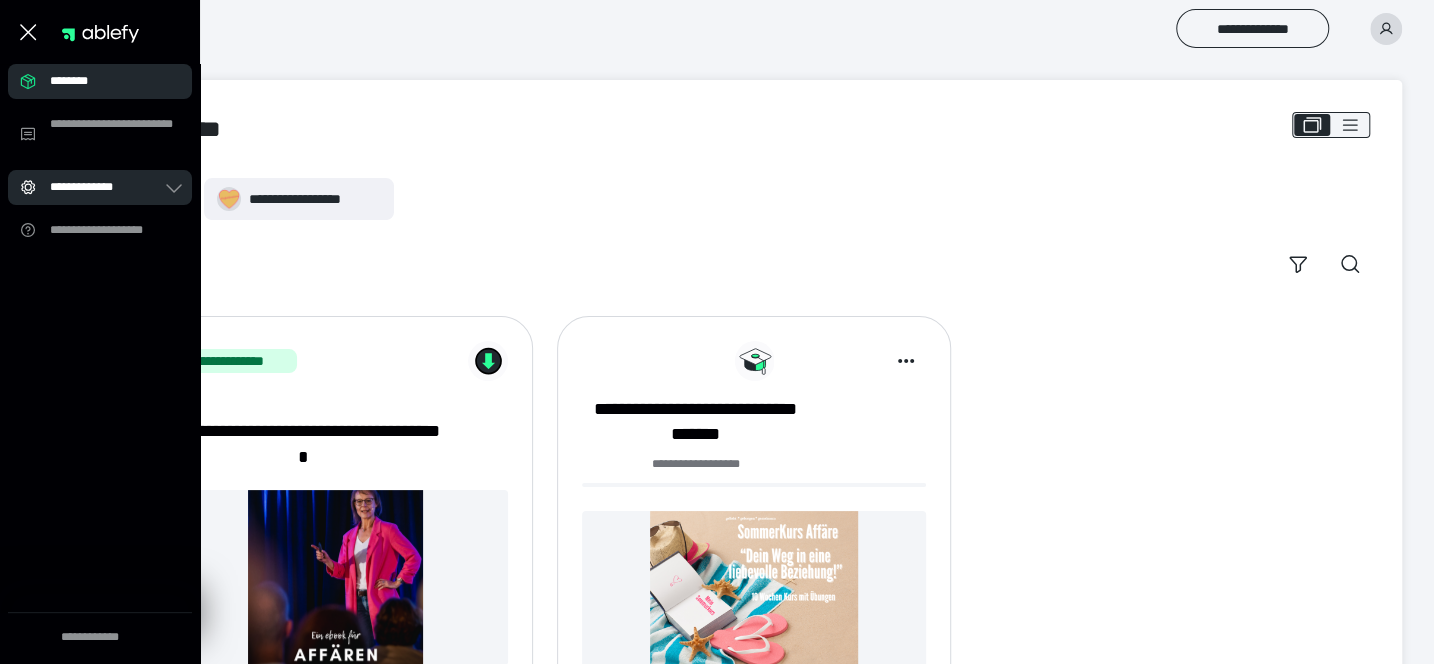 click on "**********" at bounding box center (100, 187) 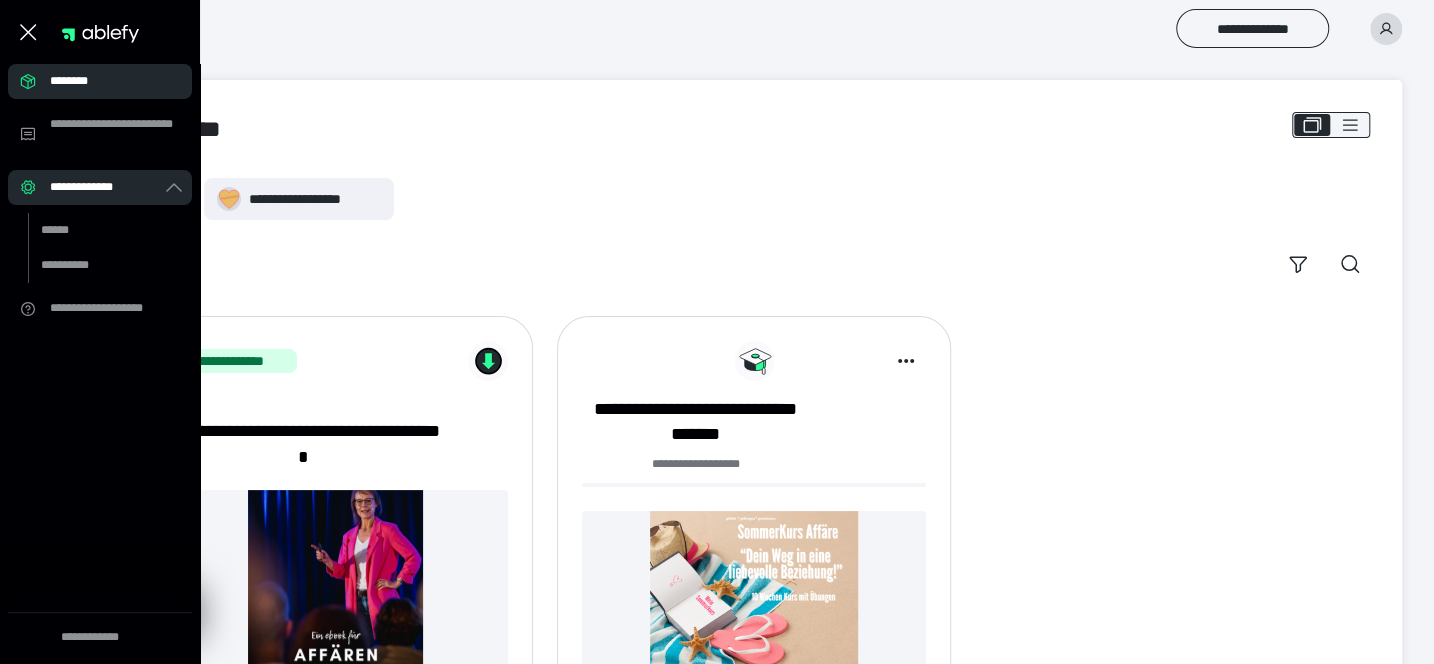 click on "**********" at bounding box center (754, 231) 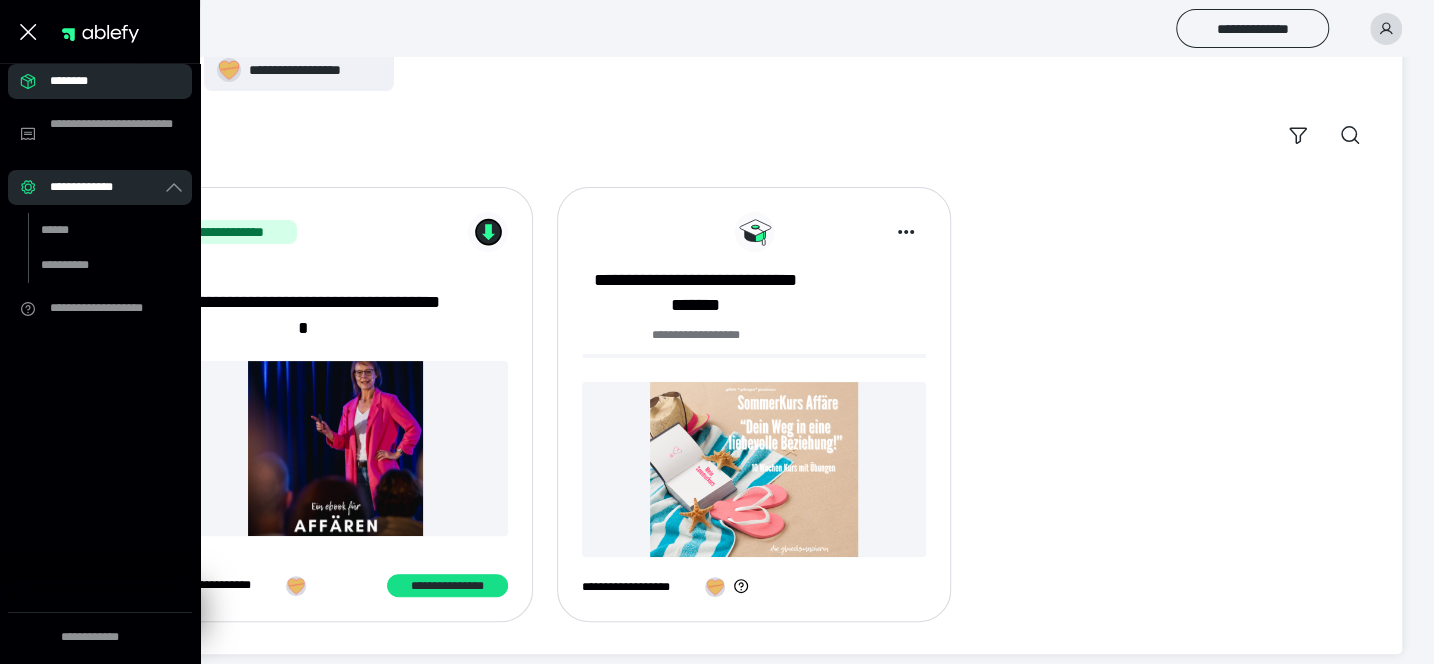 scroll, scrollTop: 141, scrollLeft: 0, axis: vertical 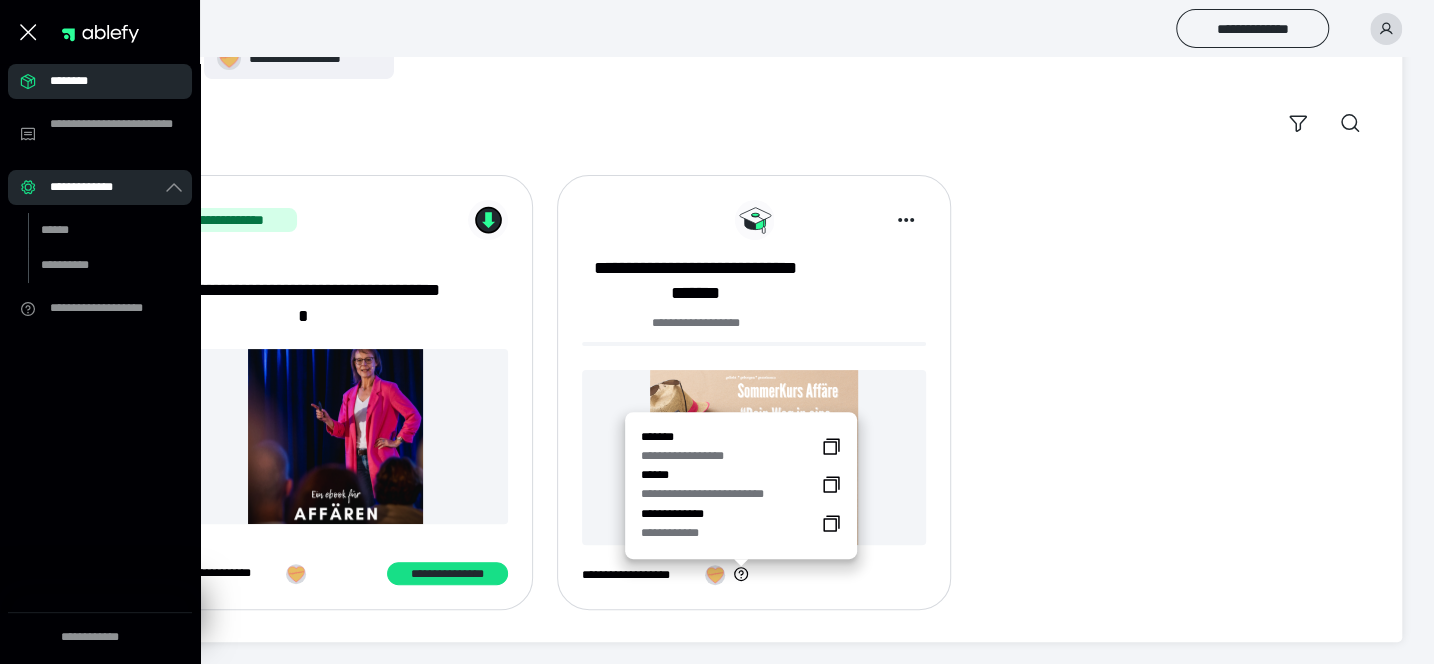 click 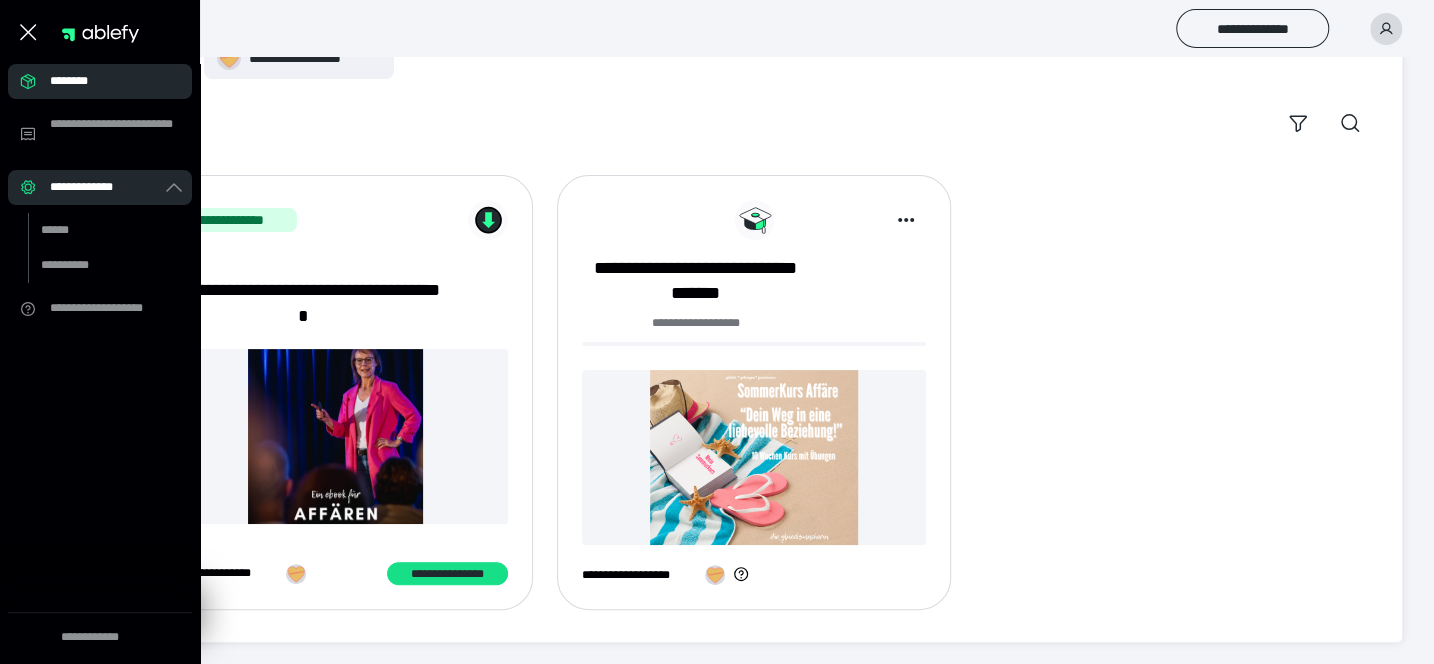 click 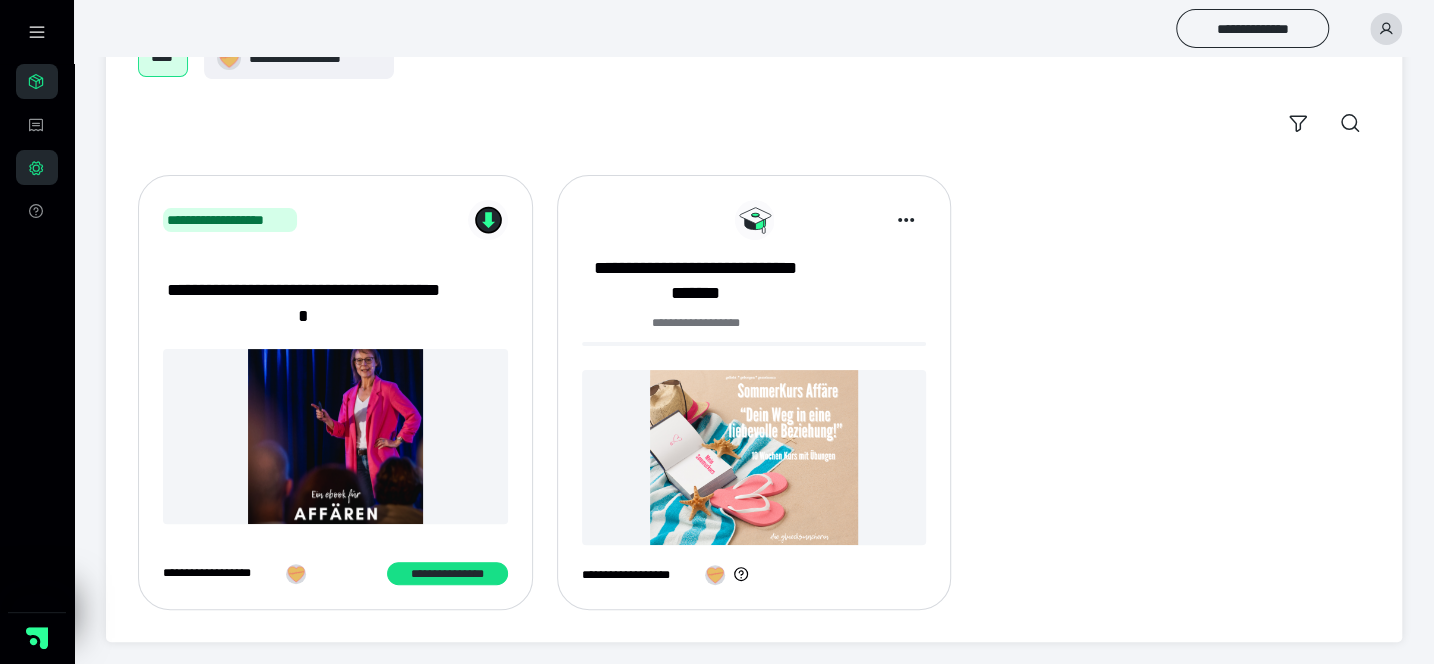 click at bounding box center (754, 457) 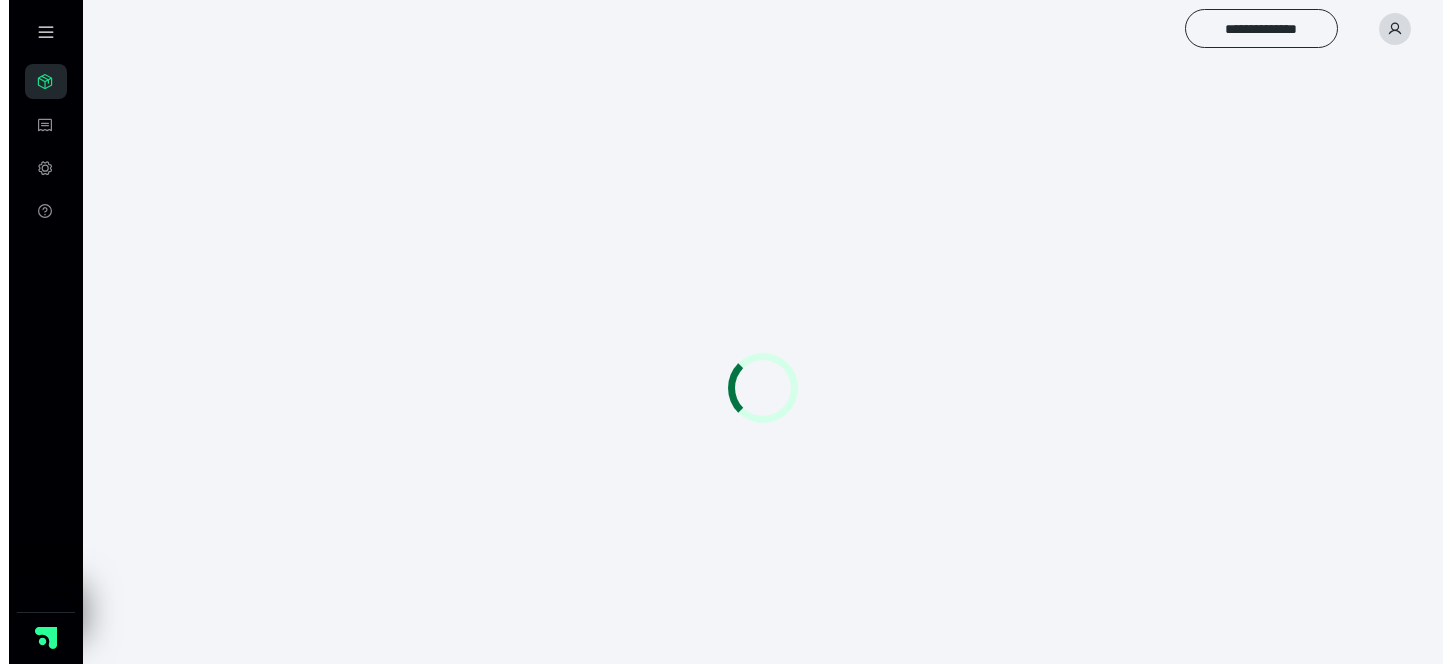 scroll, scrollTop: 0, scrollLeft: 0, axis: both 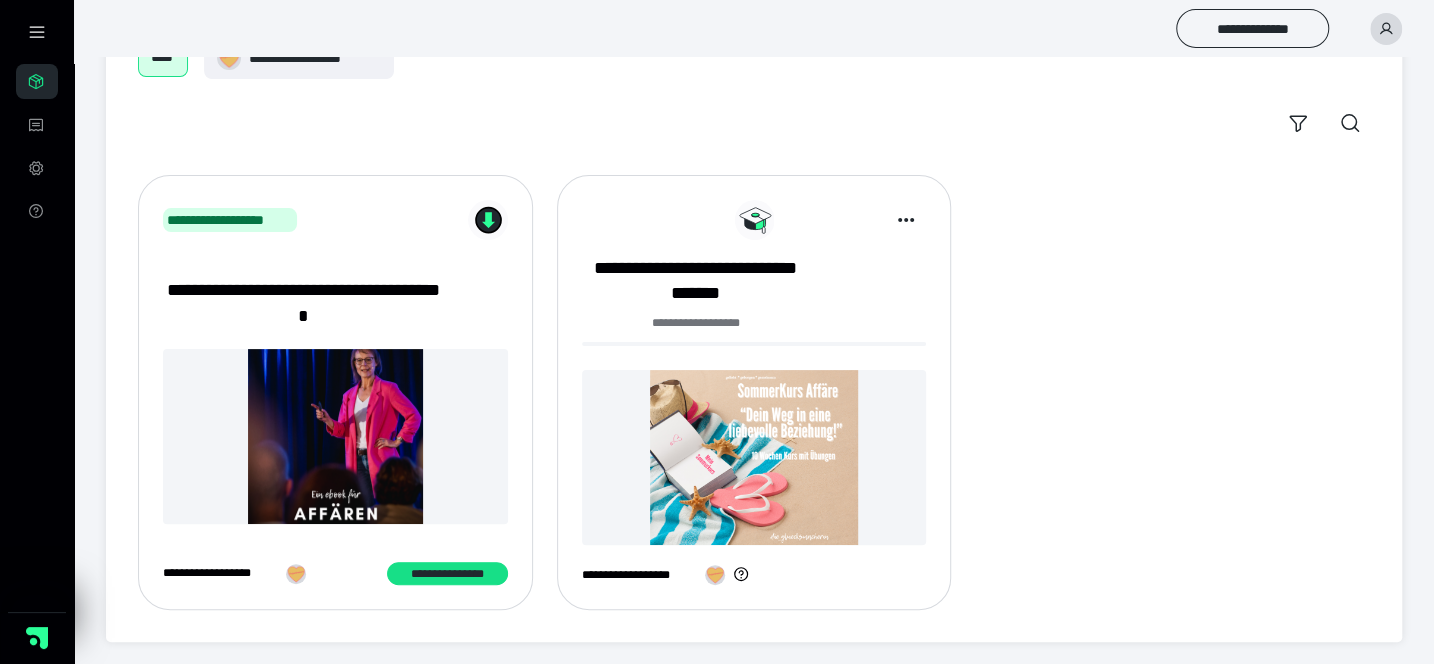 click at bounding box center [754, 457] 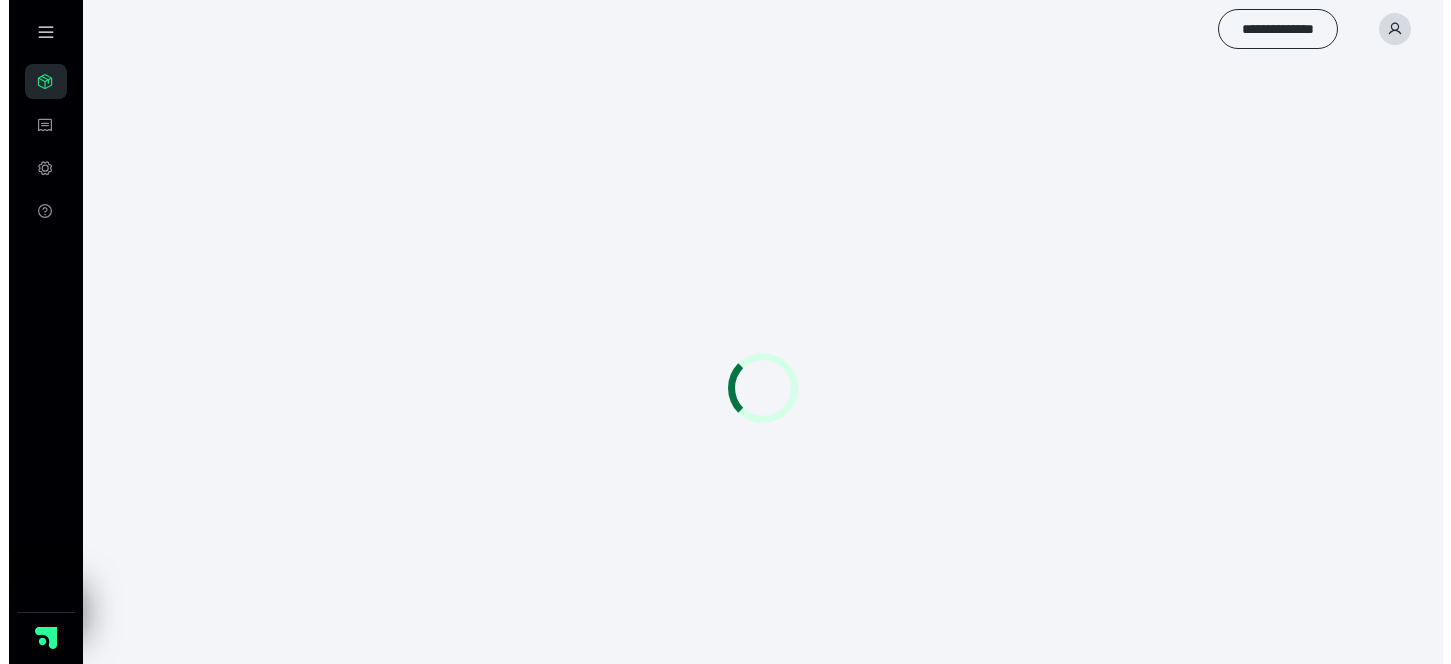 scroll, scrollTop: 0, scrollLeft: 0, axis: both 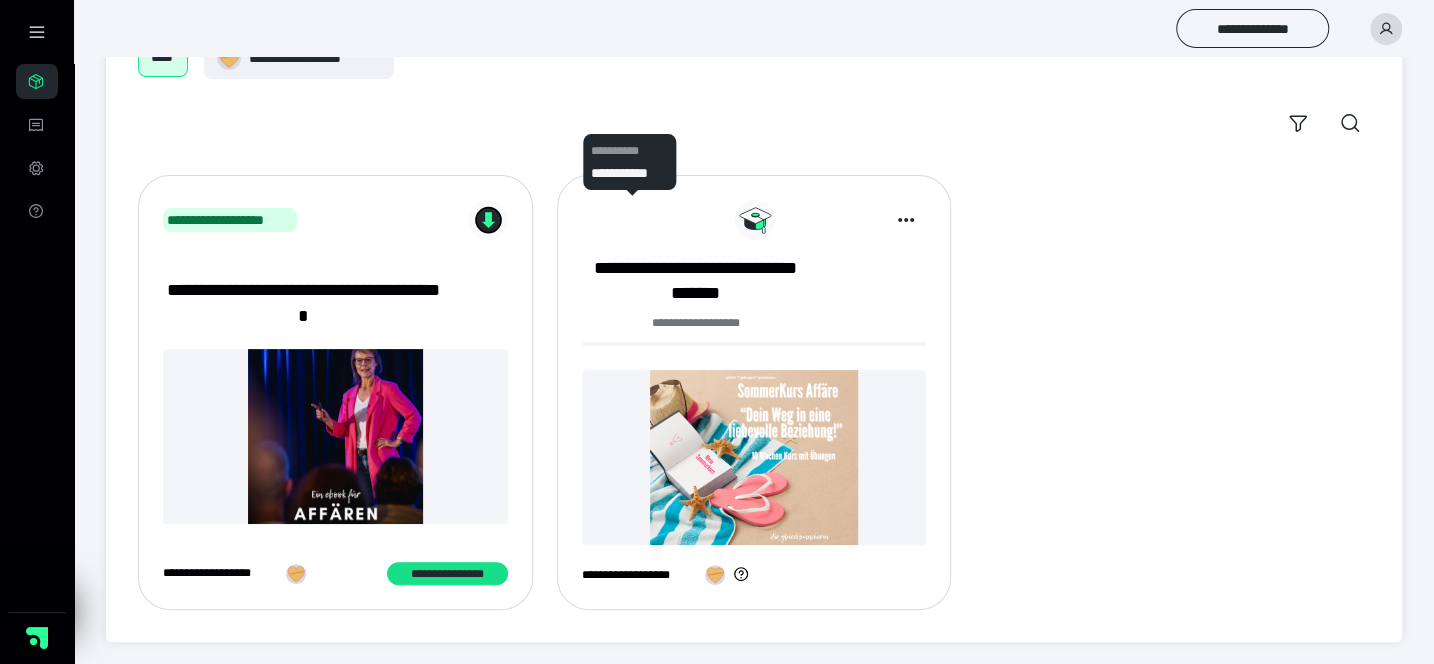 click 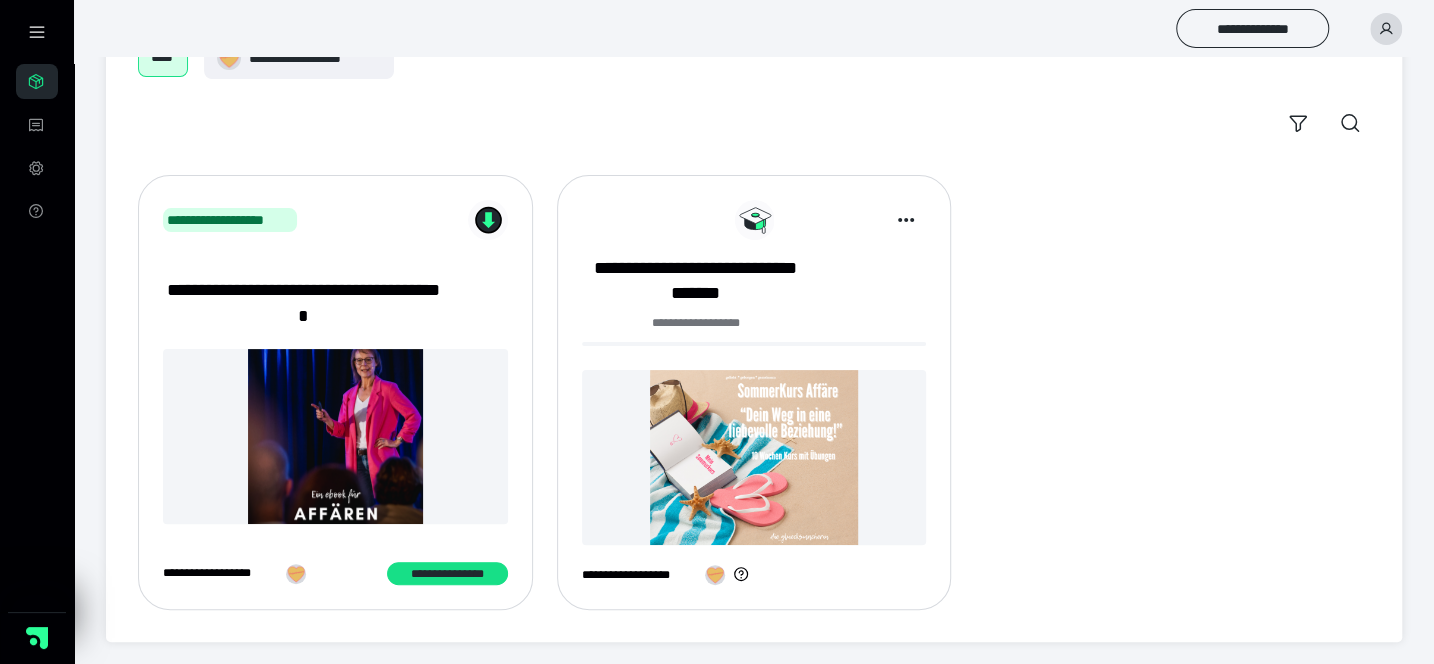 click at bounding box center (754, 457) 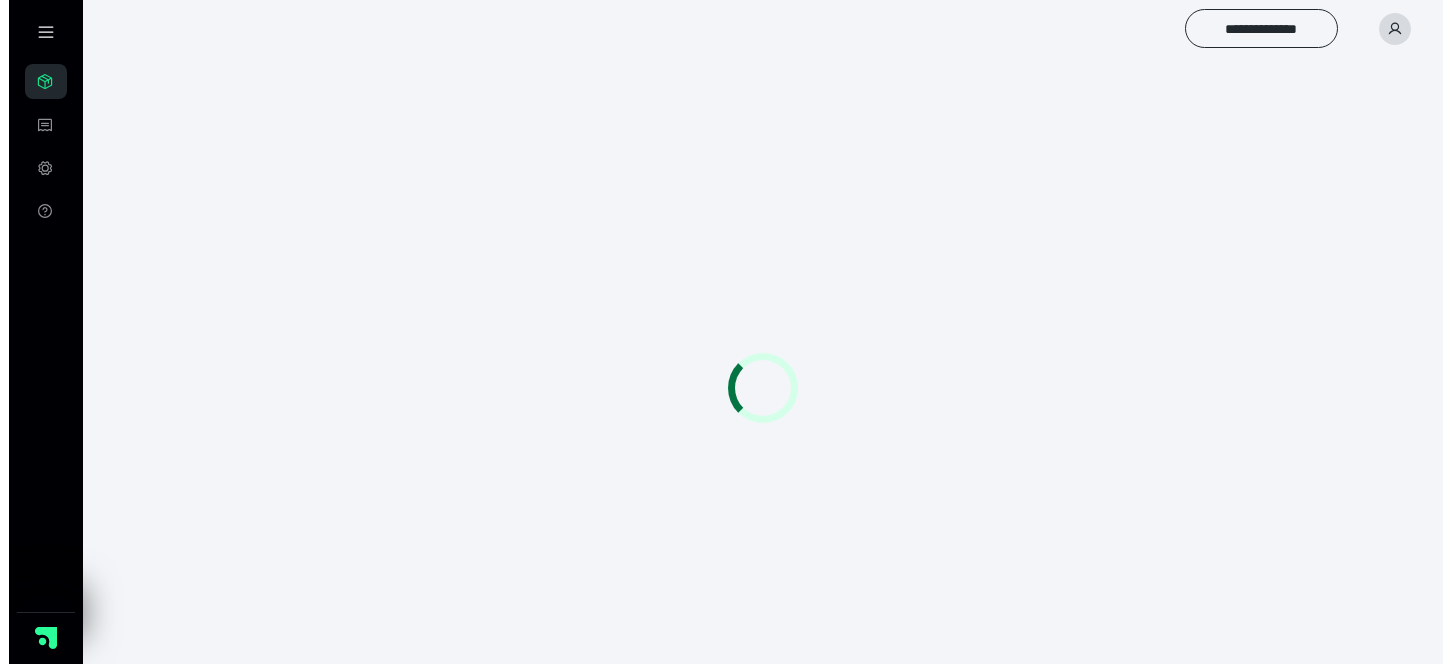 scroll, scrollTop: 0, scrollLeft: 0, axis: both 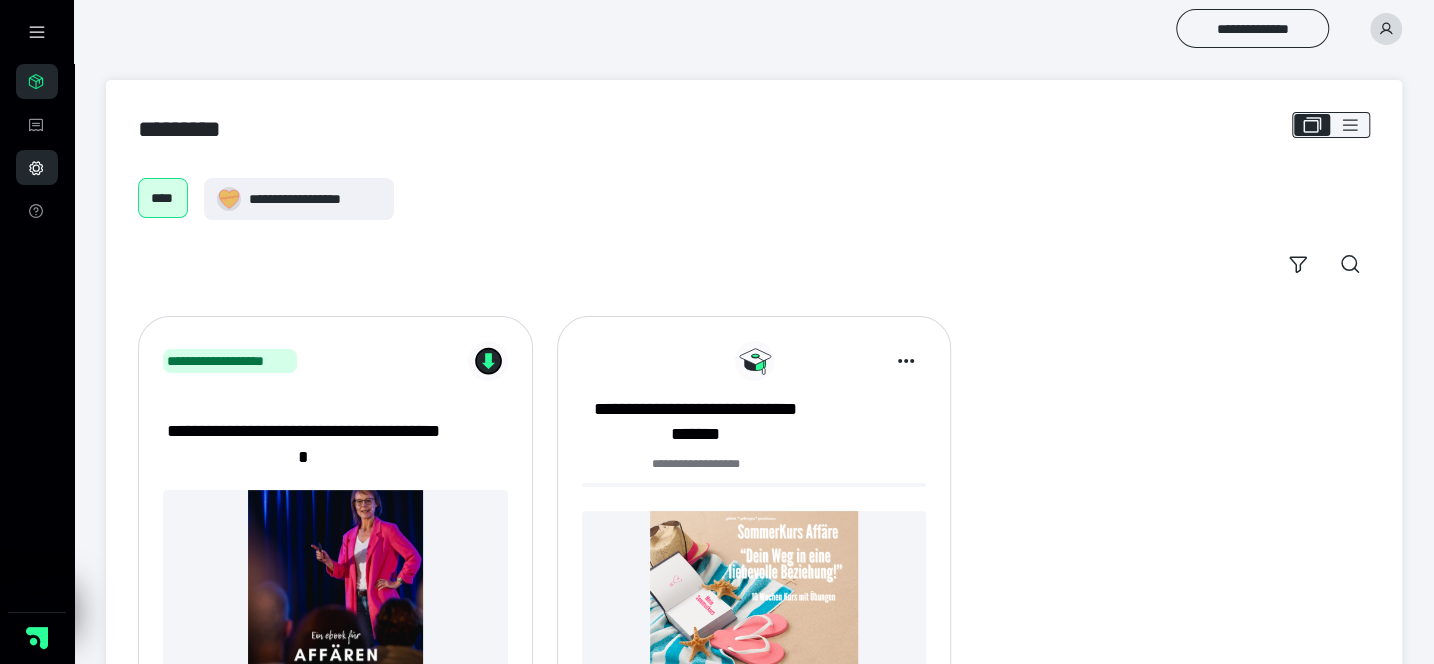 click on "**********" at bounding box center (37, 167) 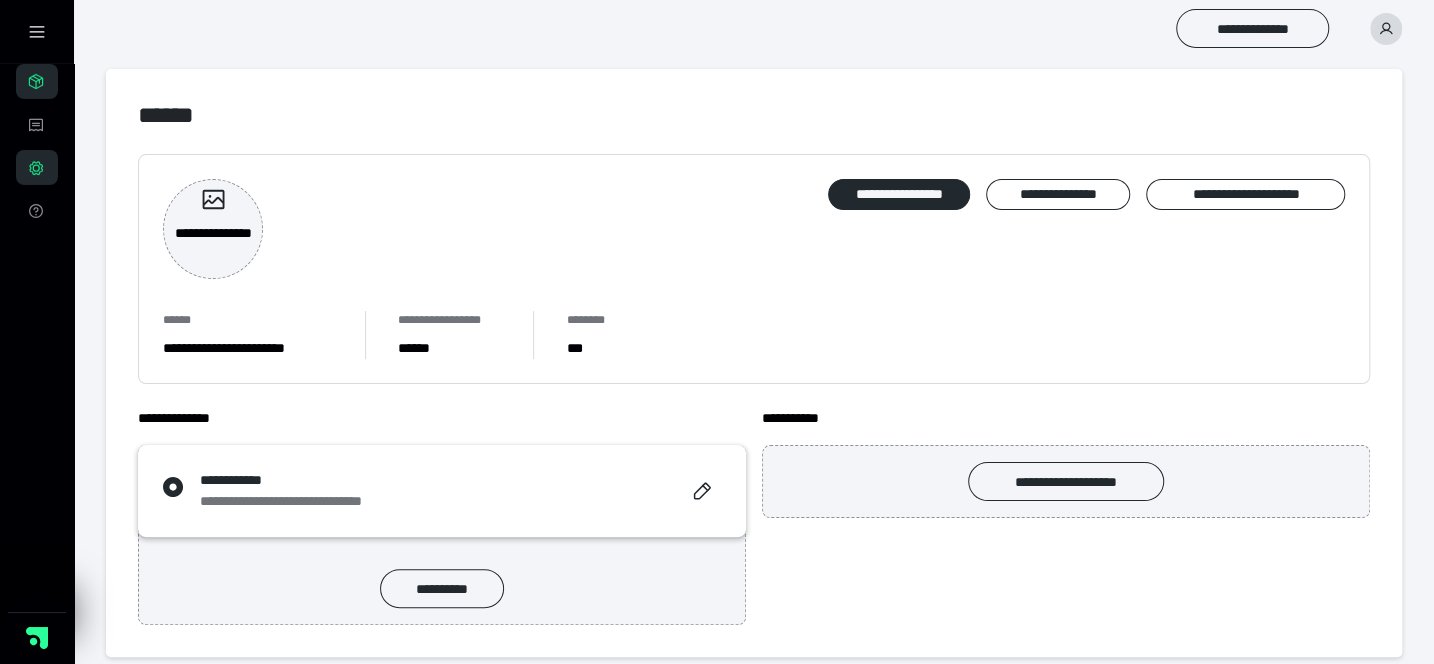 scroll, scrollTop: 0, scrollLeft: 0, axis: both 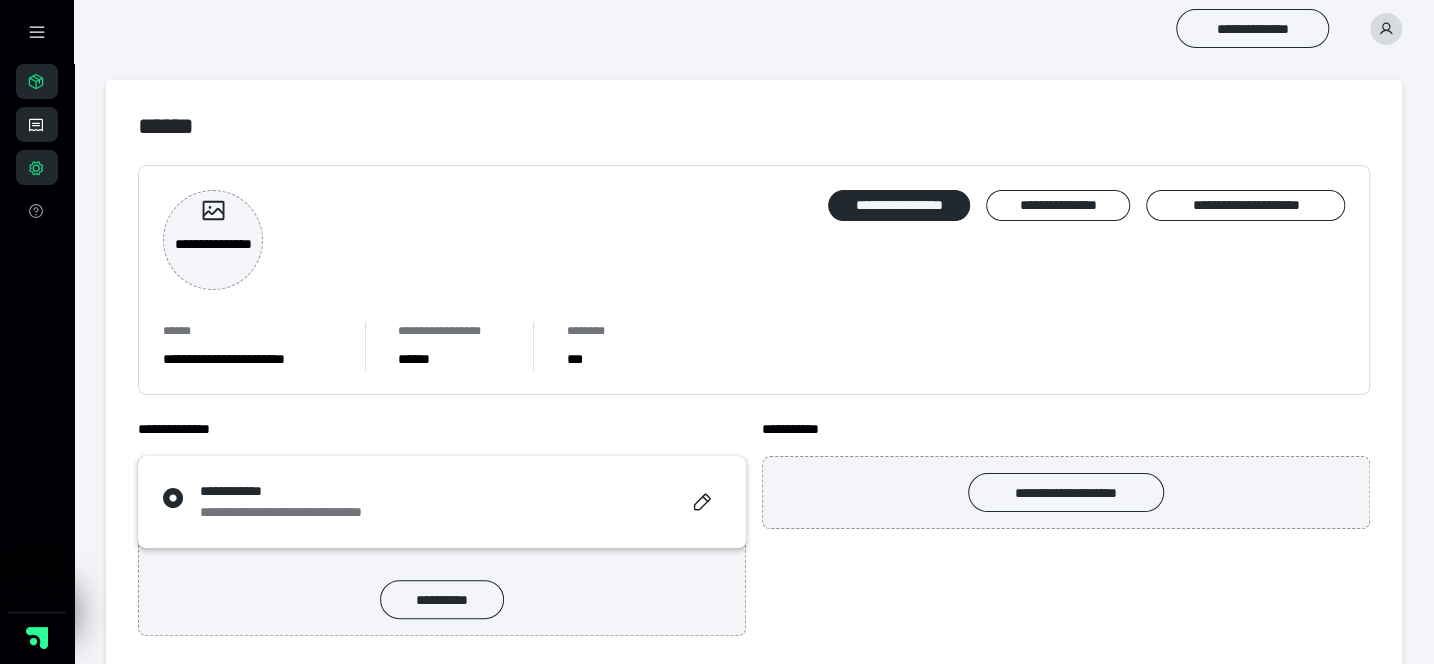 click 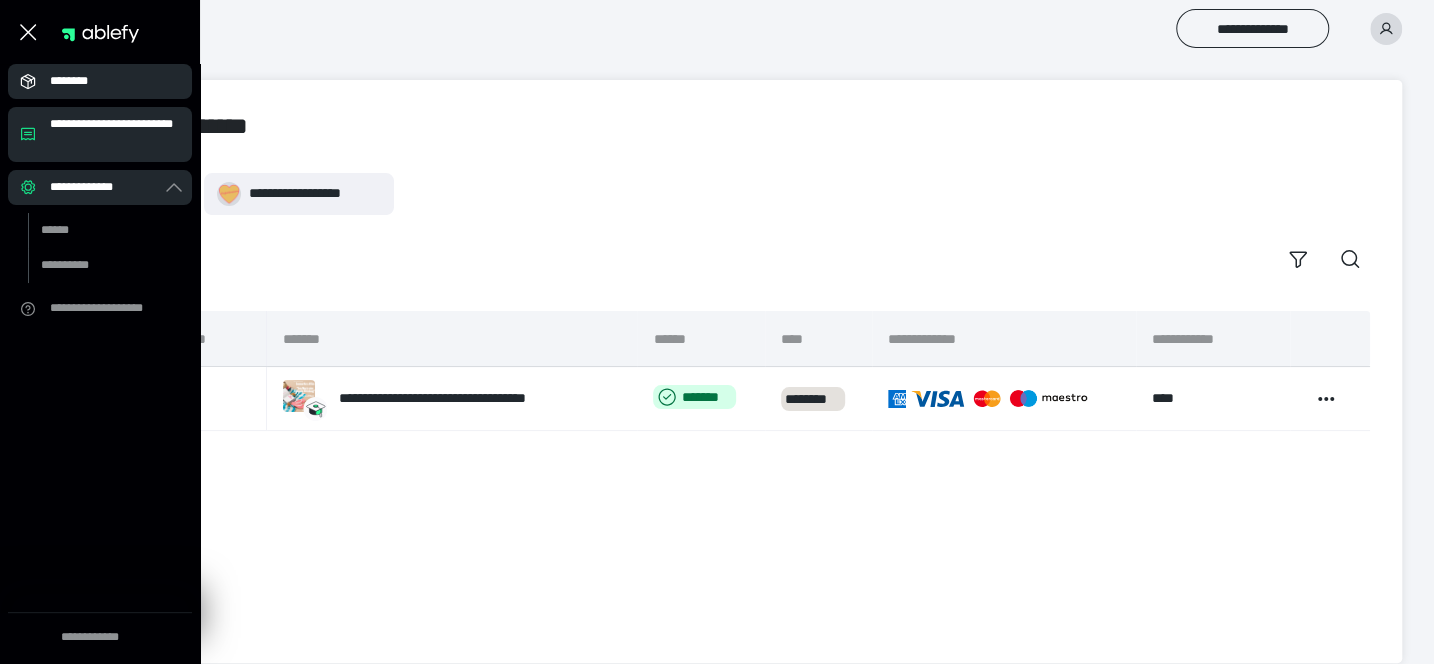 click on "********" at bounding box center [100, 81] 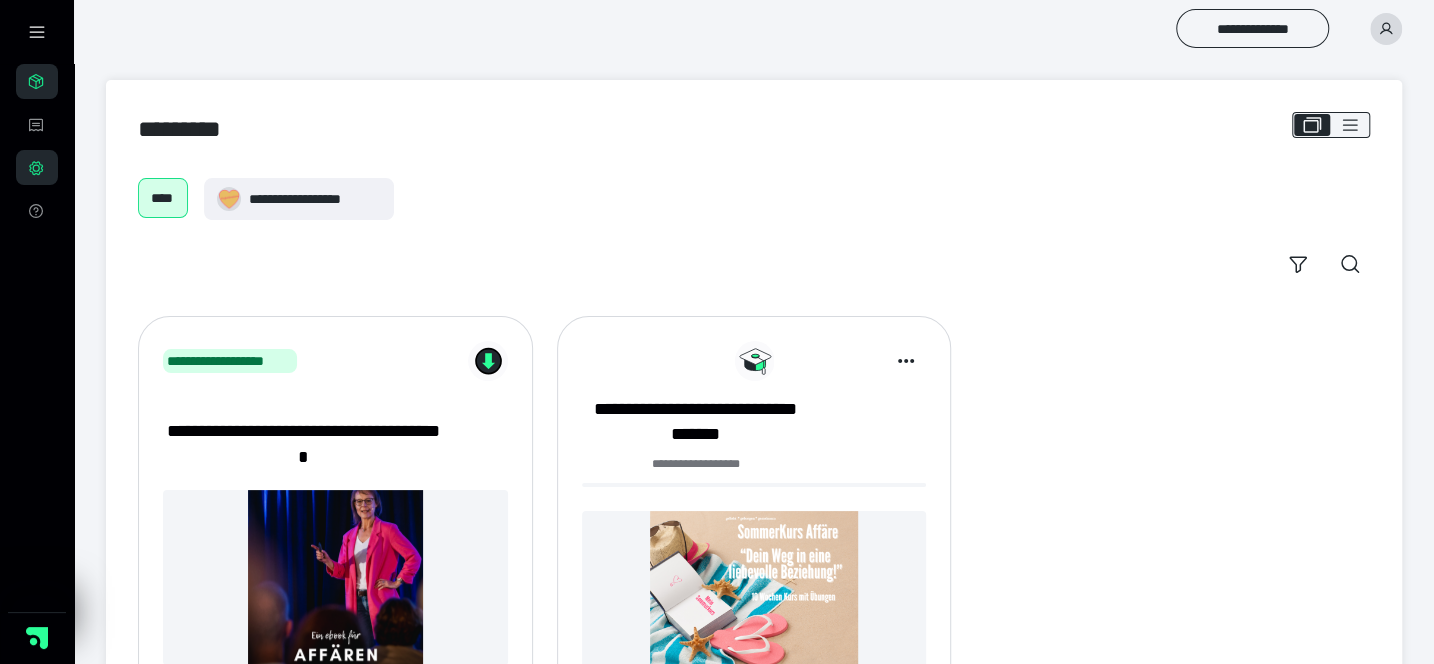 click at bounding box center [754, 598] 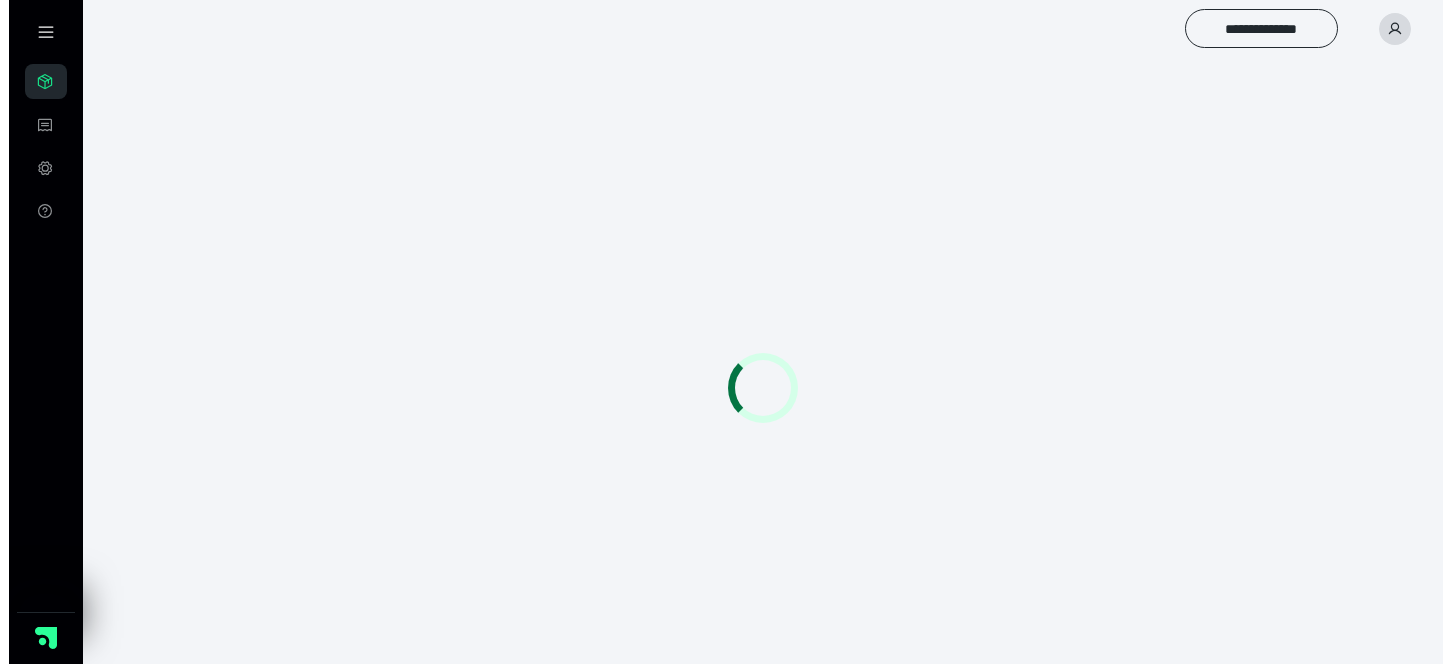scroll, scrollTop: 0, scrollLeft: 0, axis: both 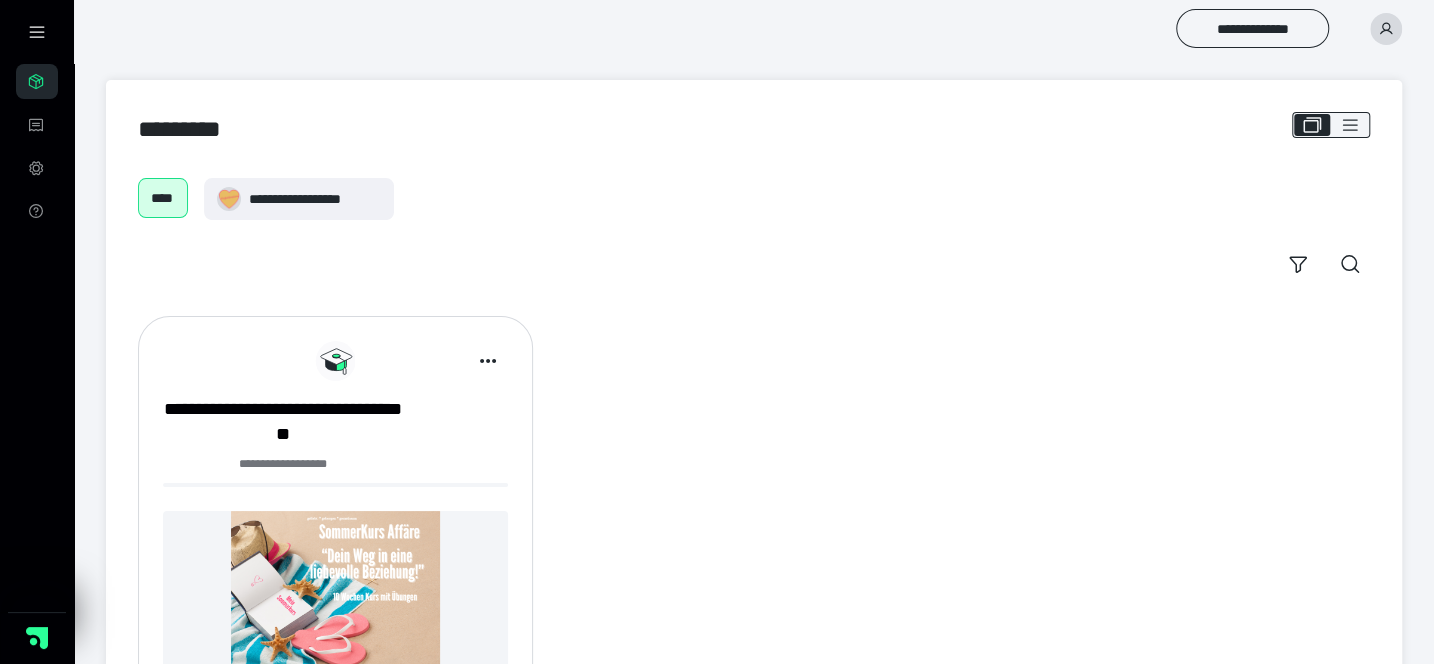 click on "*********" at bounding box center [754, 129] 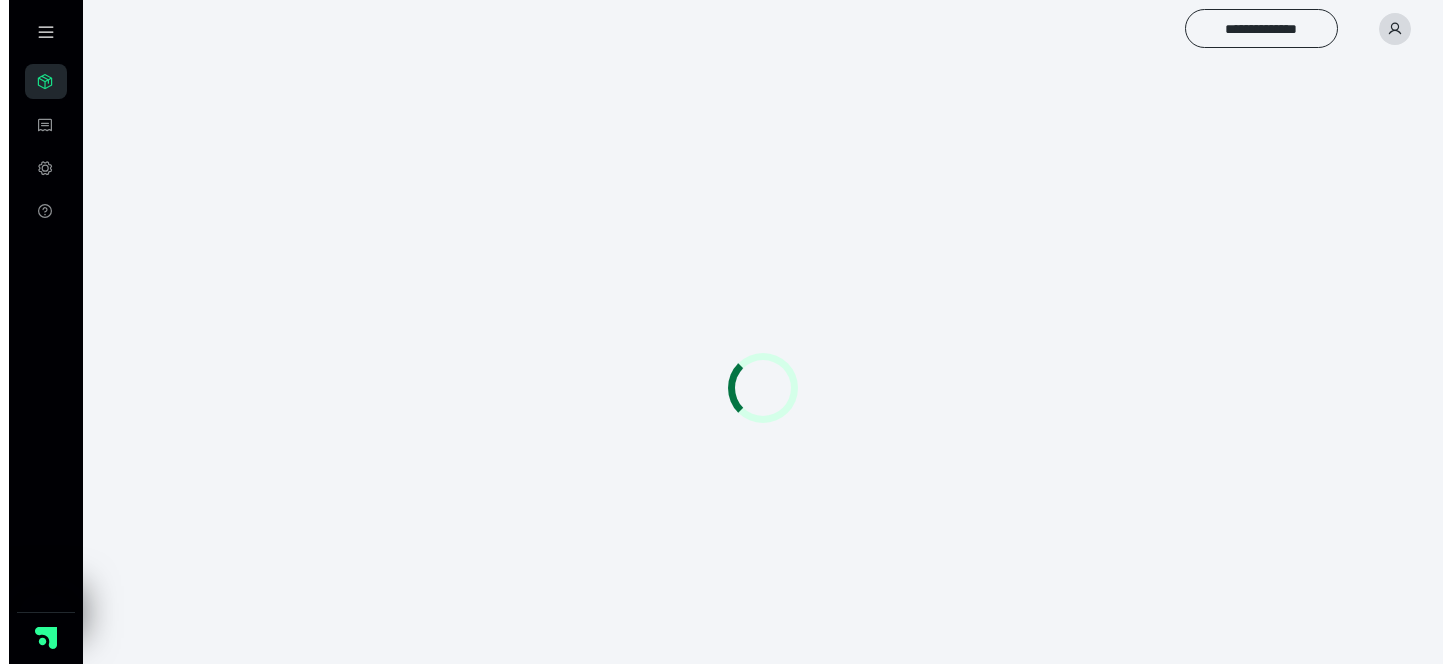 scroll, scrollTop: 0, scrollLeft: 0, axis: both 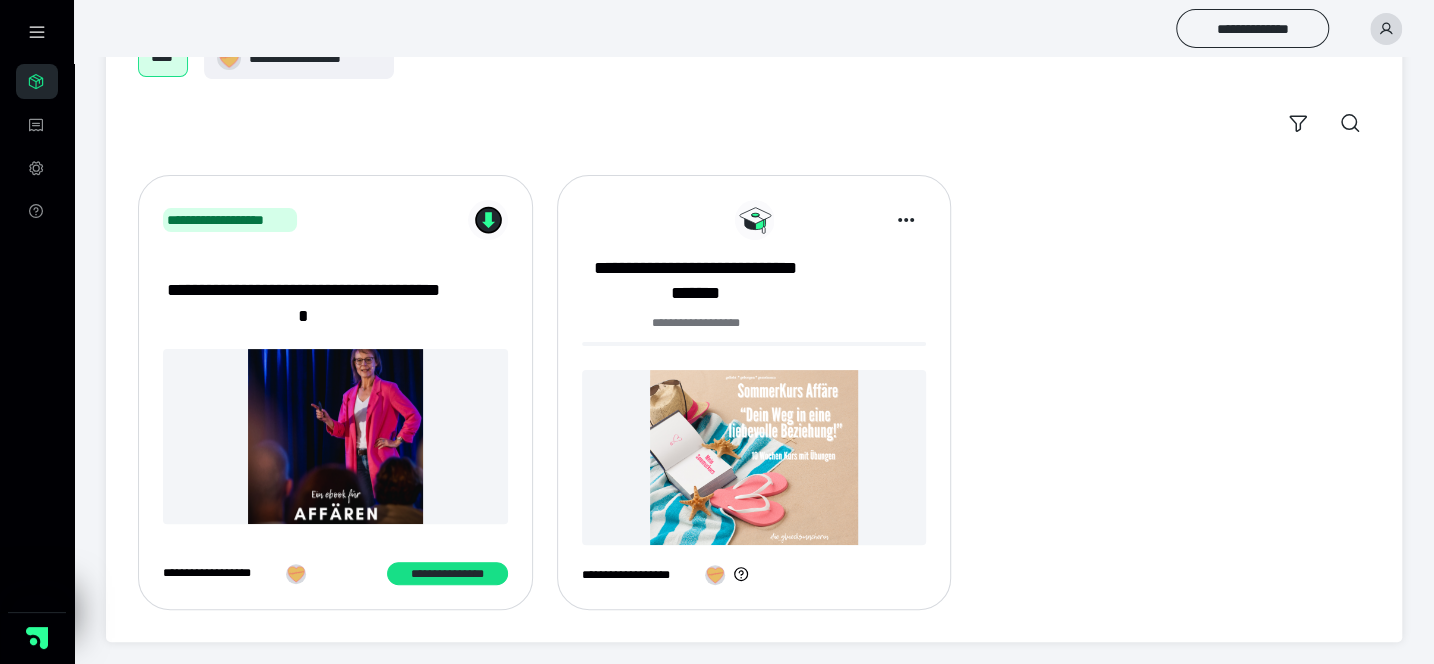 click at bounding box center [754, 457] 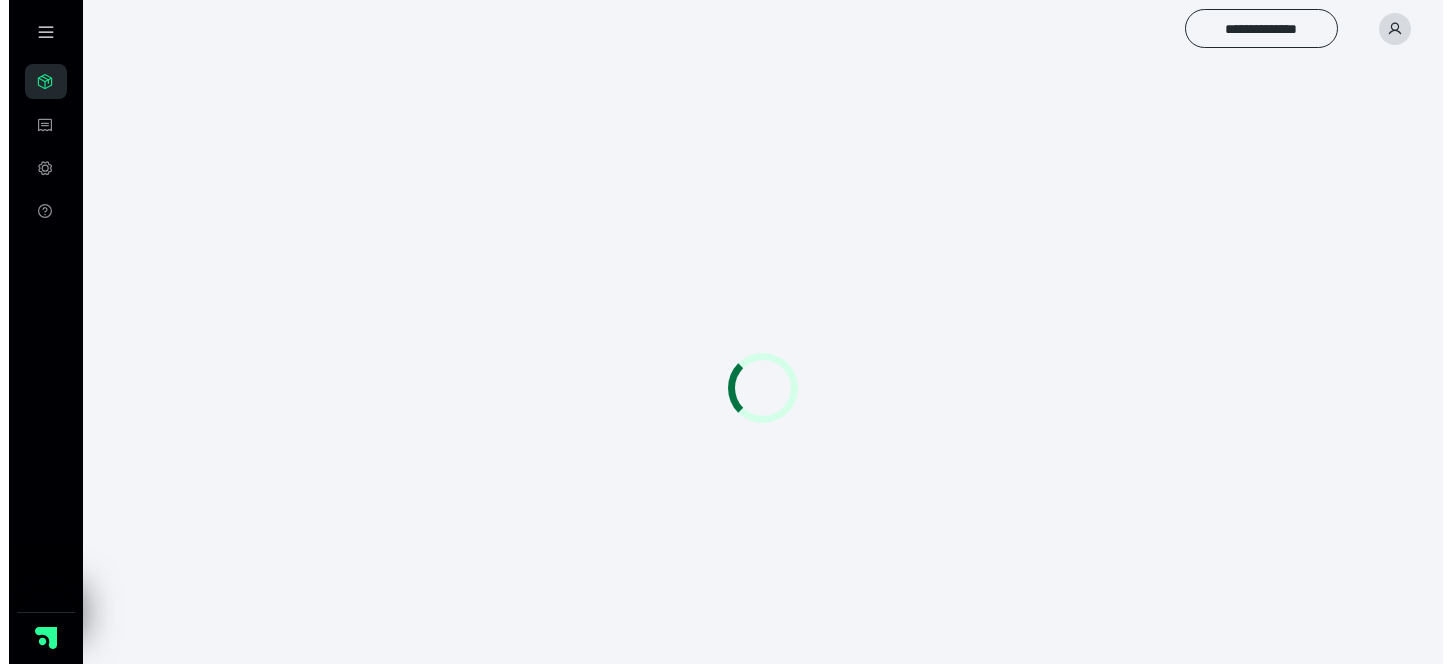 scroll, scrollTop: 0, scrollLeft: 0, axis: both 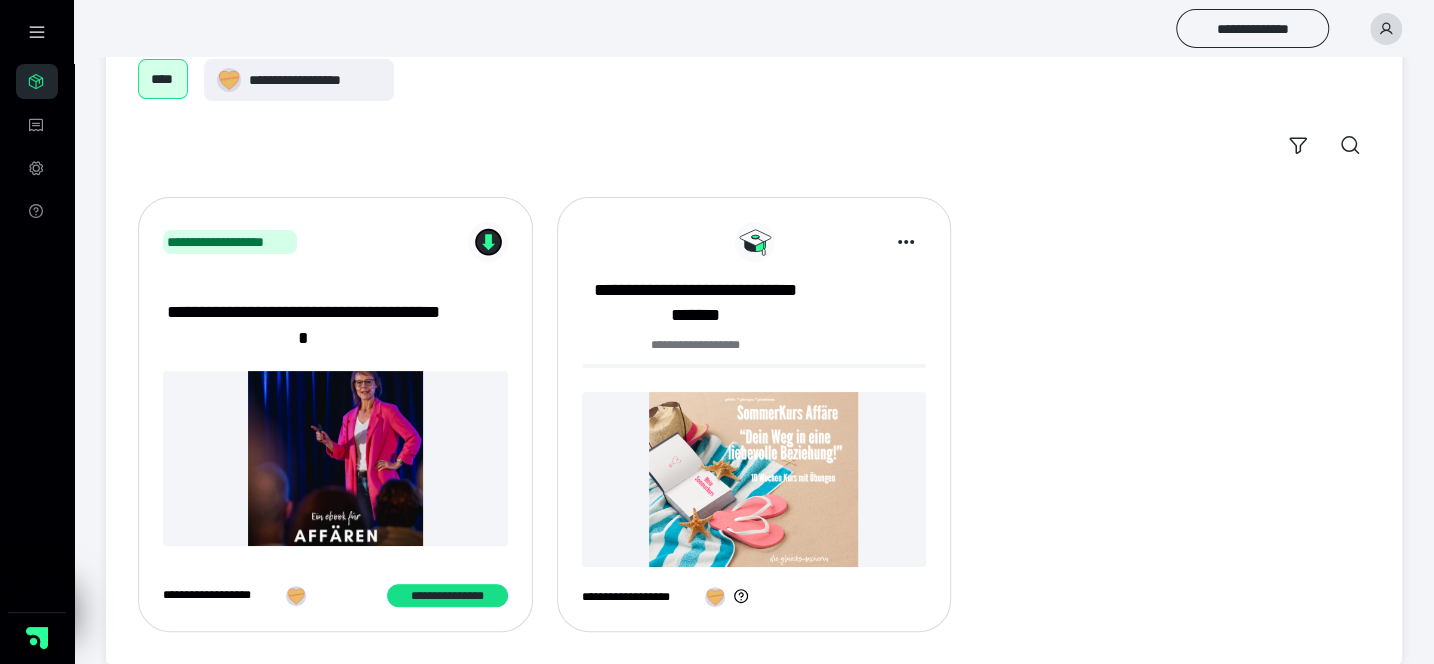 click at bounding box center (754, 479) 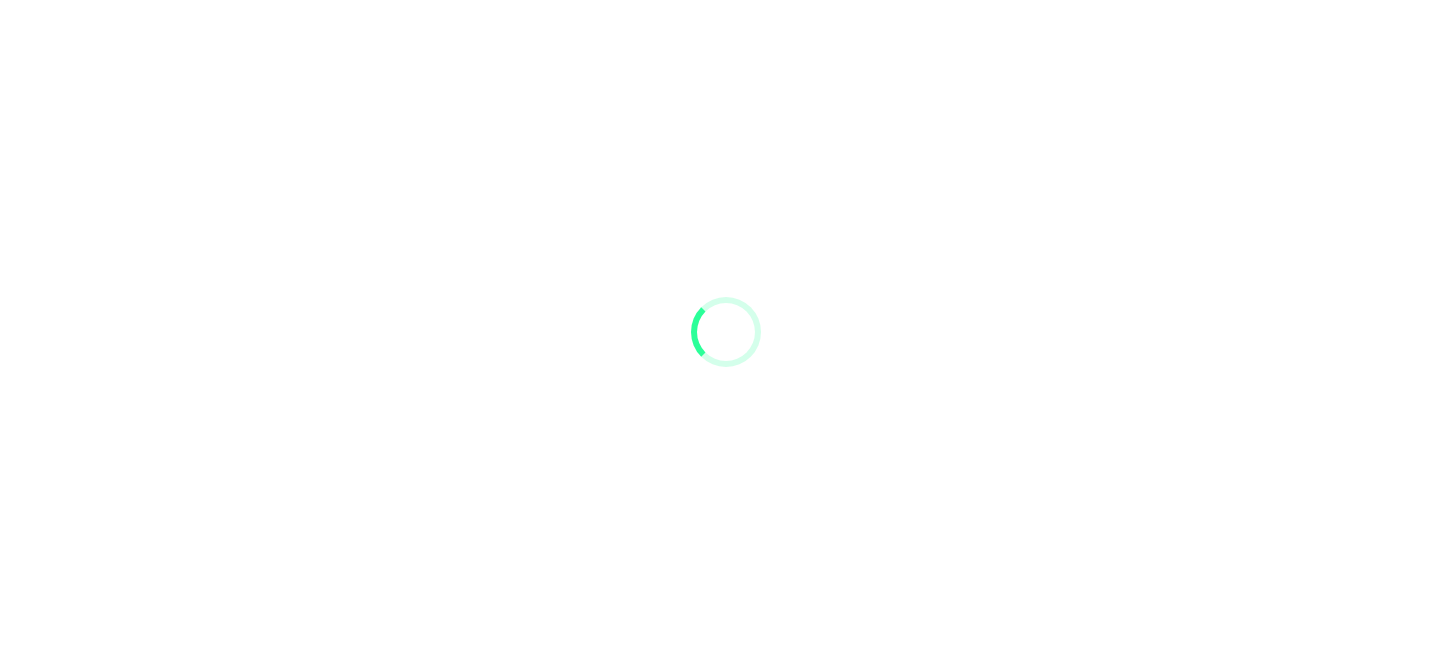 scroll, scrollTop: 0, scrollLeft: 0, axis: both 